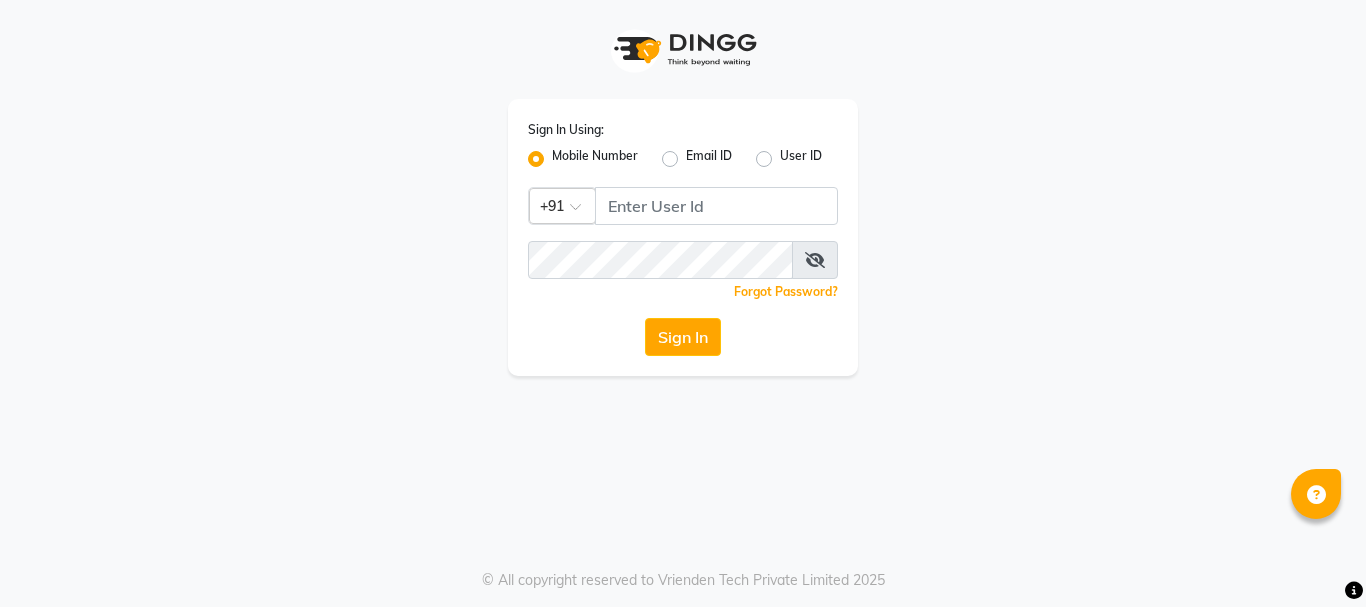 scroll, scrollTop: 0, scrollLeft: 0, axis: both 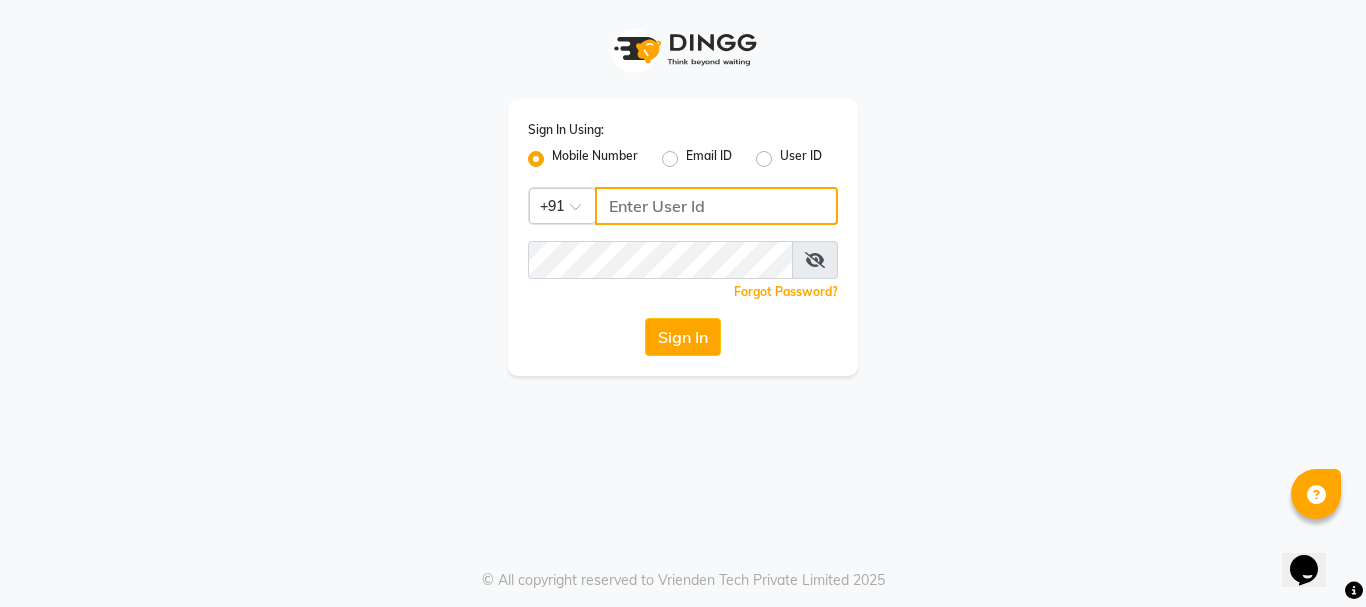 click 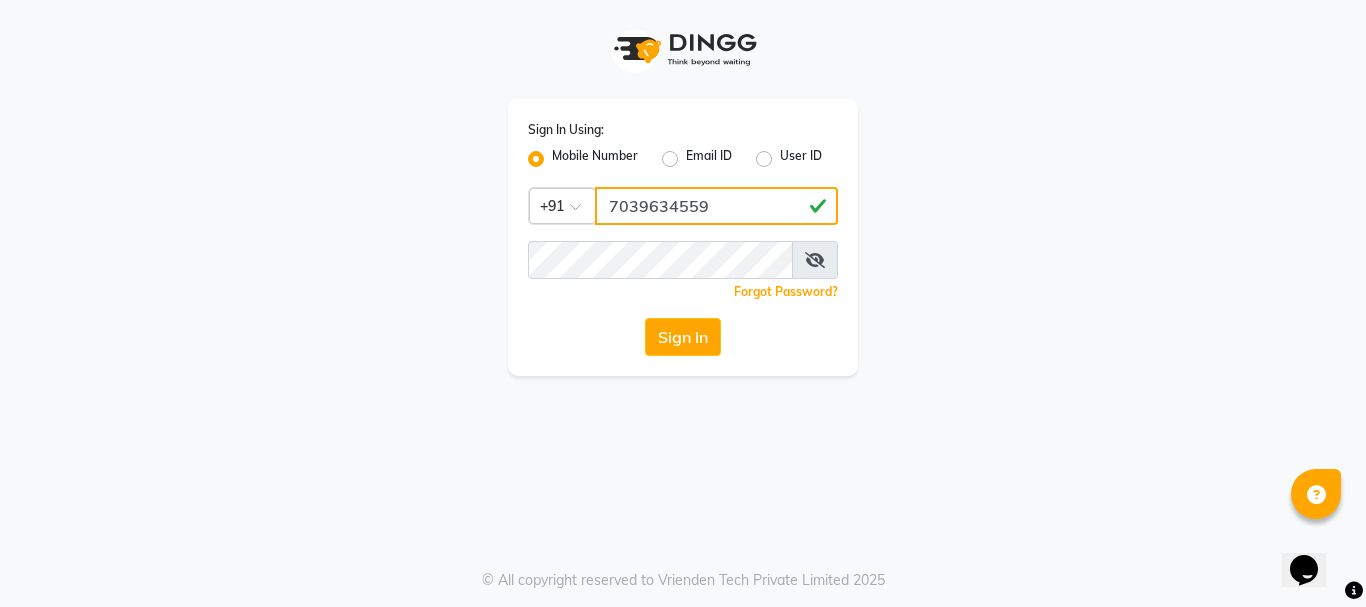 type on "7039634559" 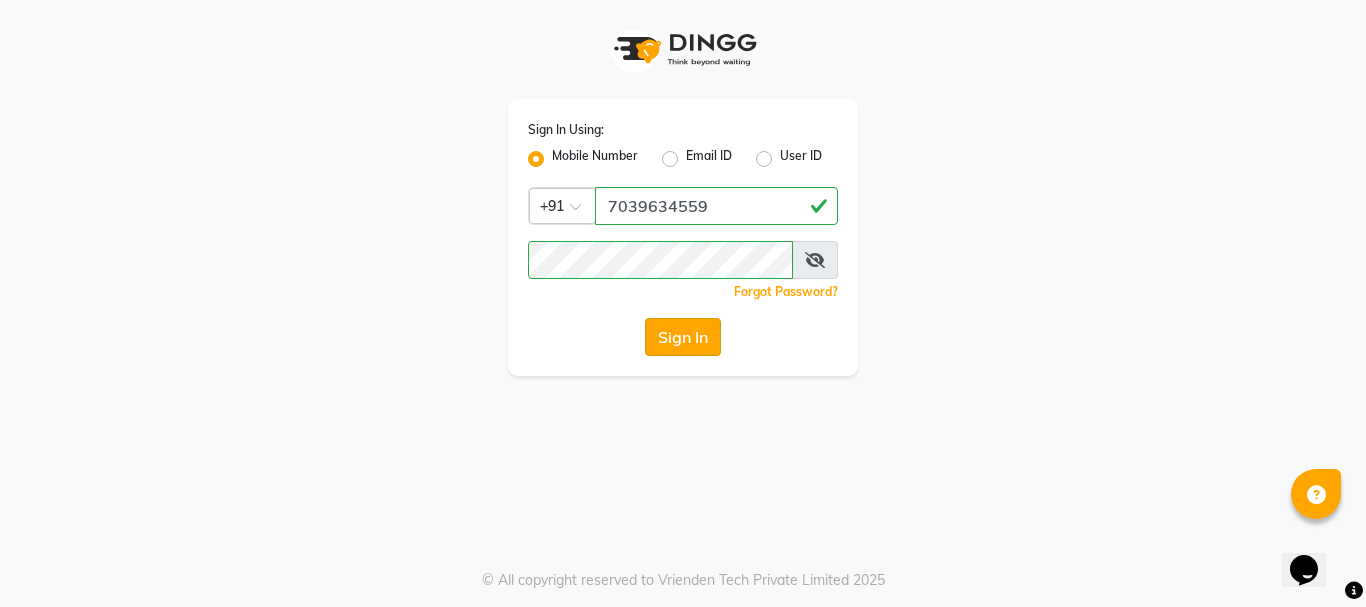 click on "Sign In" 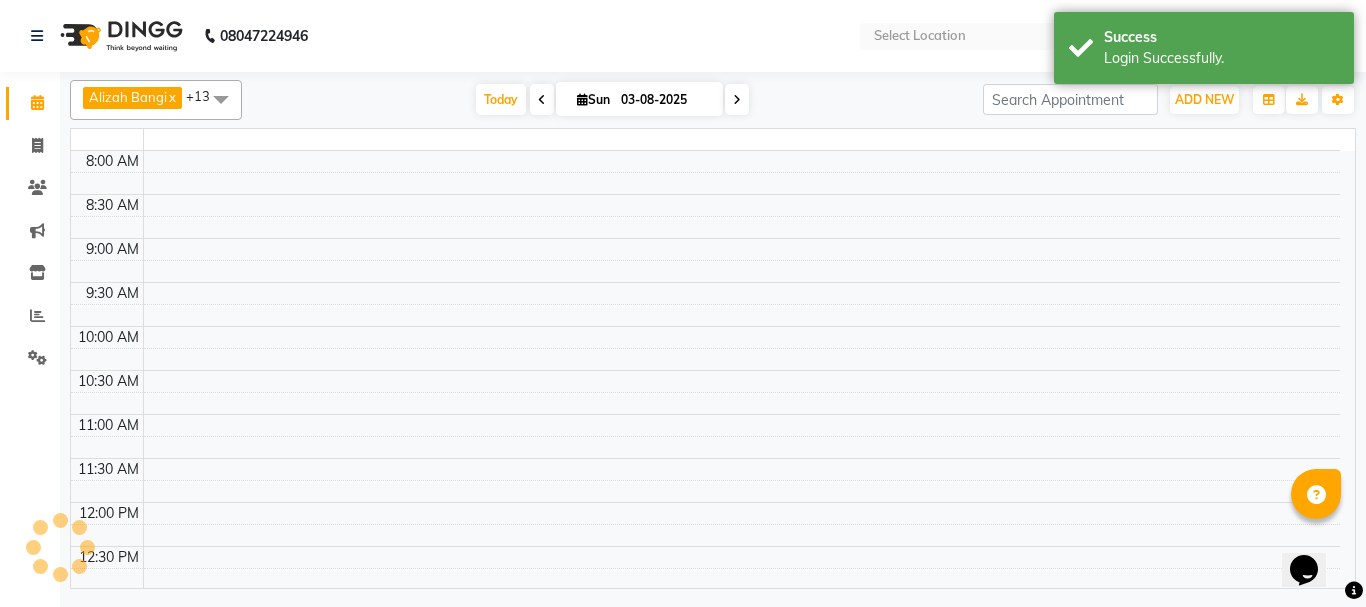 select on "en" 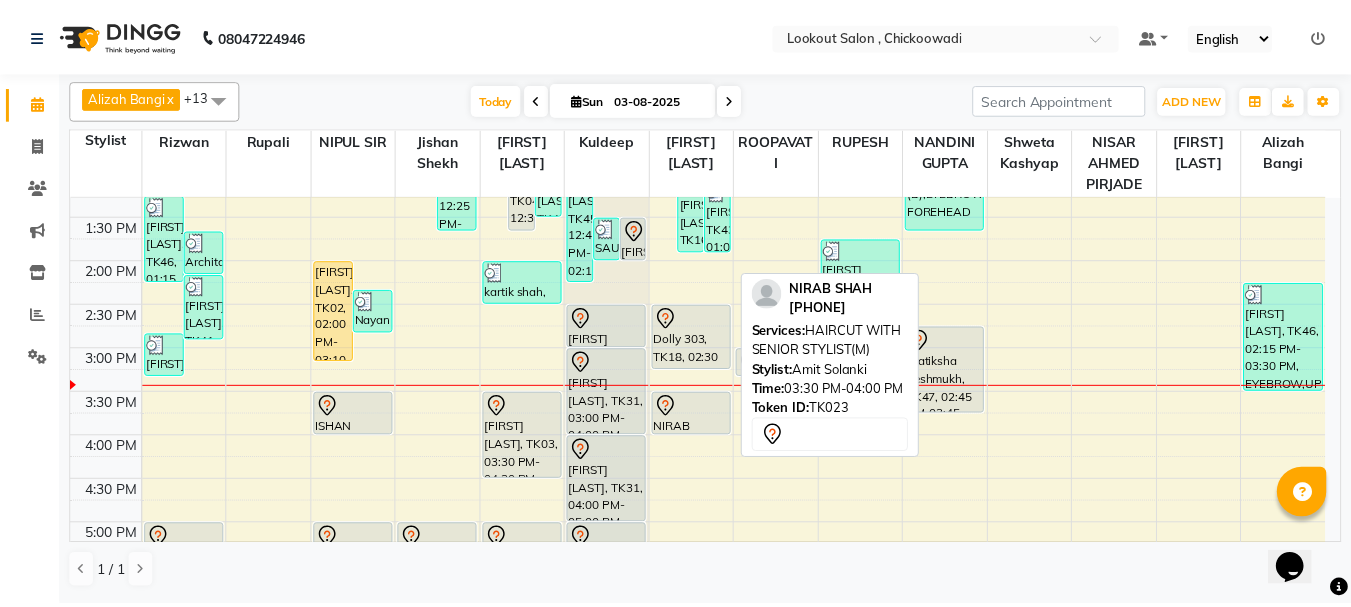 scroll, scrollTop: 417, scrollLeft: 0, axis: vertical 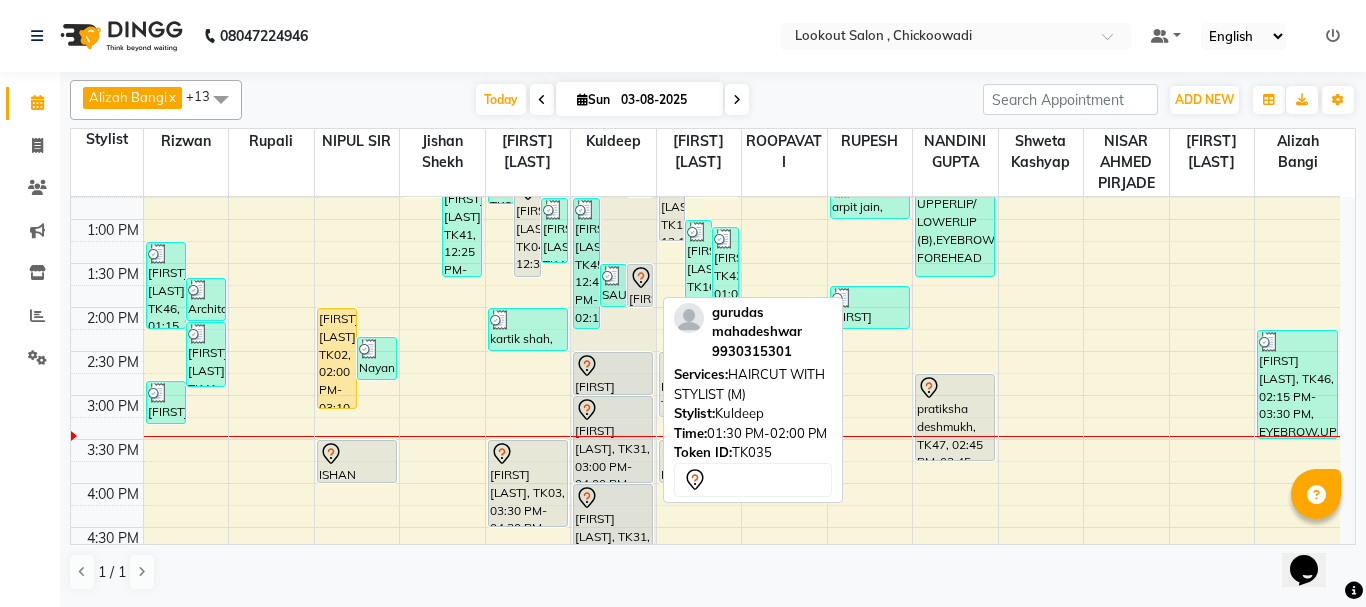 click on "[FIRST] [LAST], TK35, 01:30 PM-02:00 PM, HAIRCUT WITH STYLIST (M)" at bounding box center (640, 285) 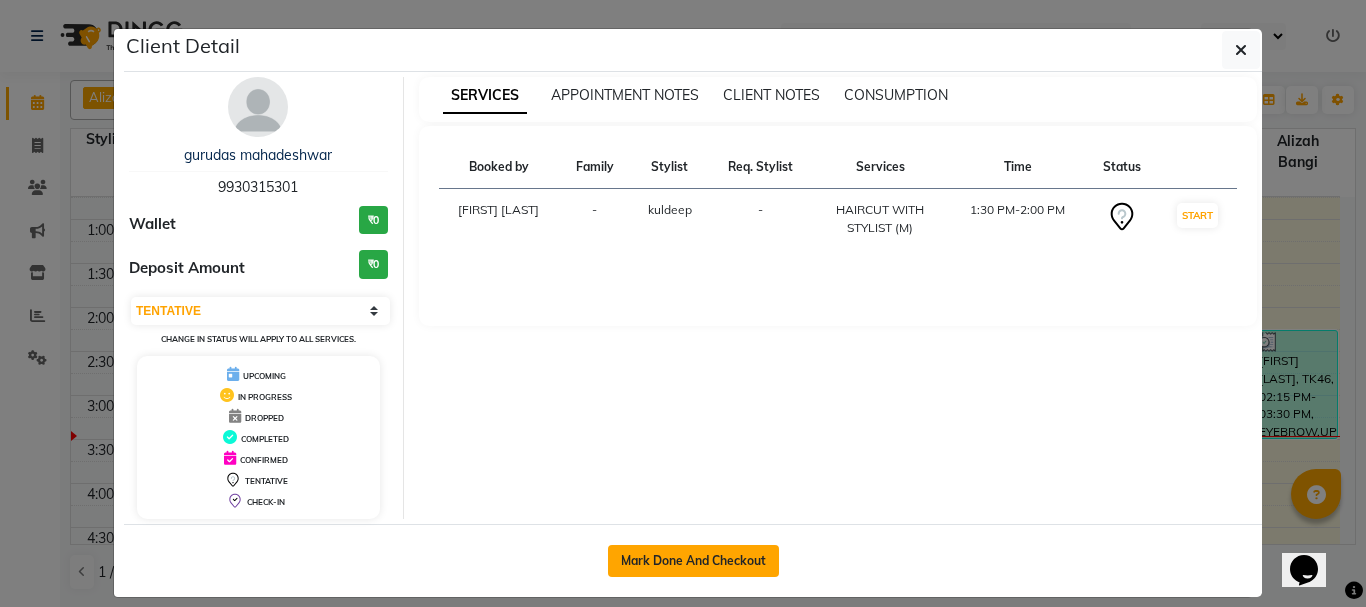 click on "Mark Done And Checkout" 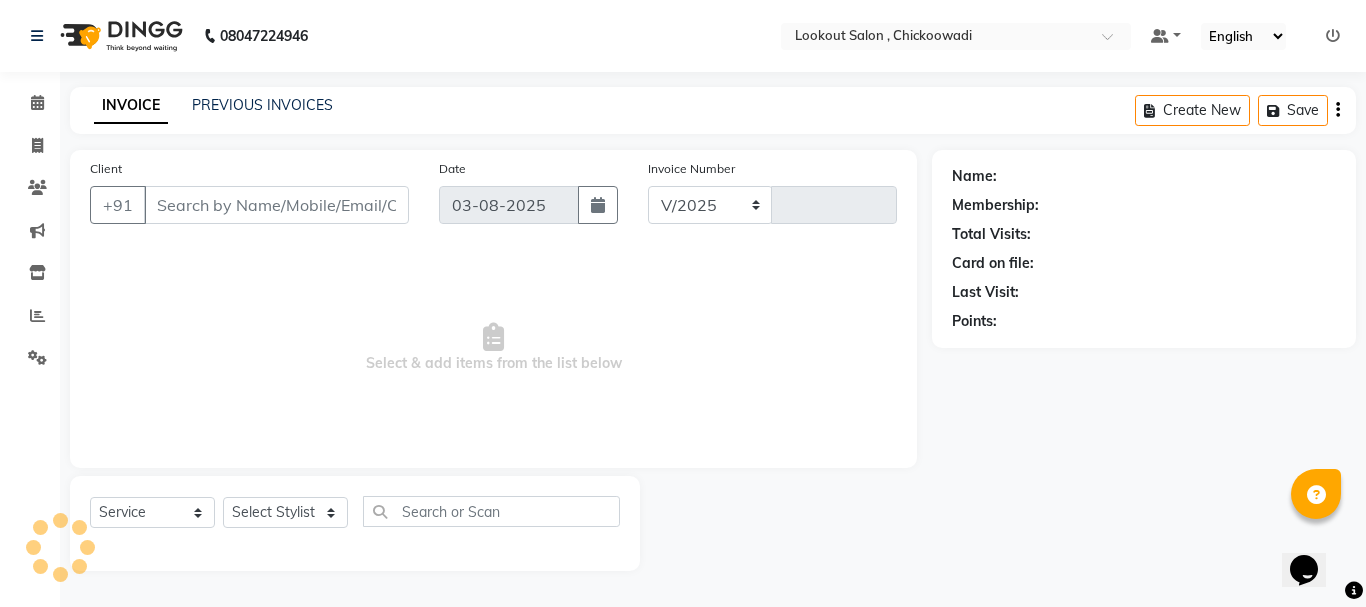 select on "151" 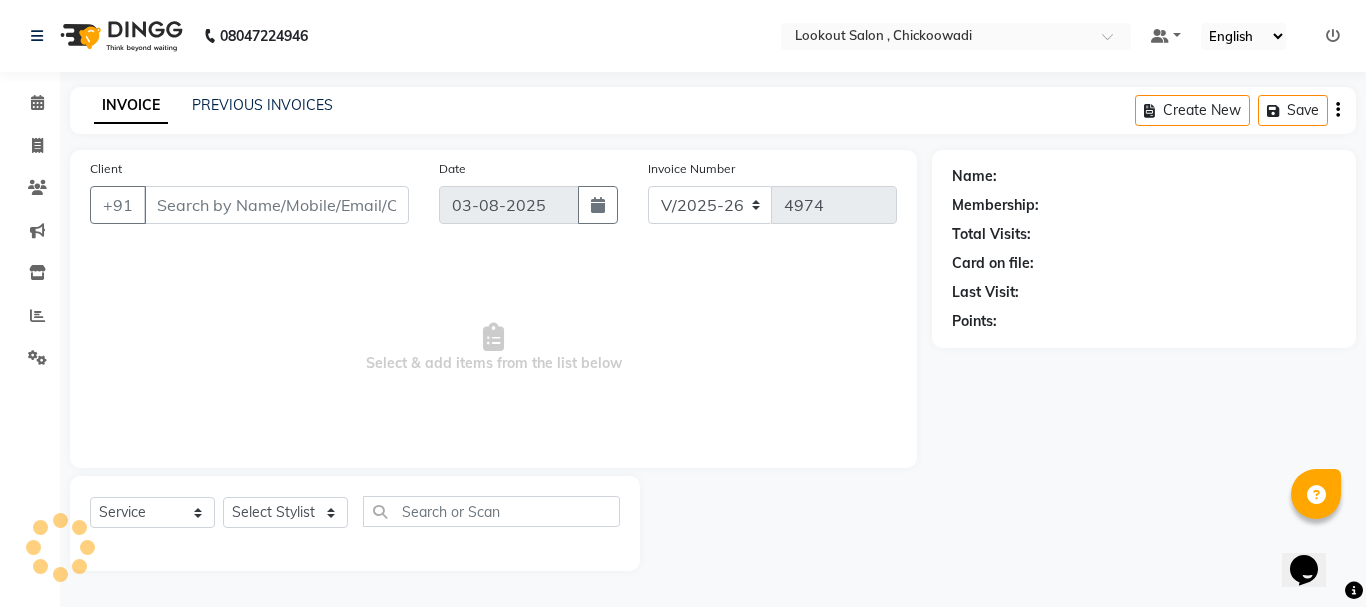 type on "9930315301" 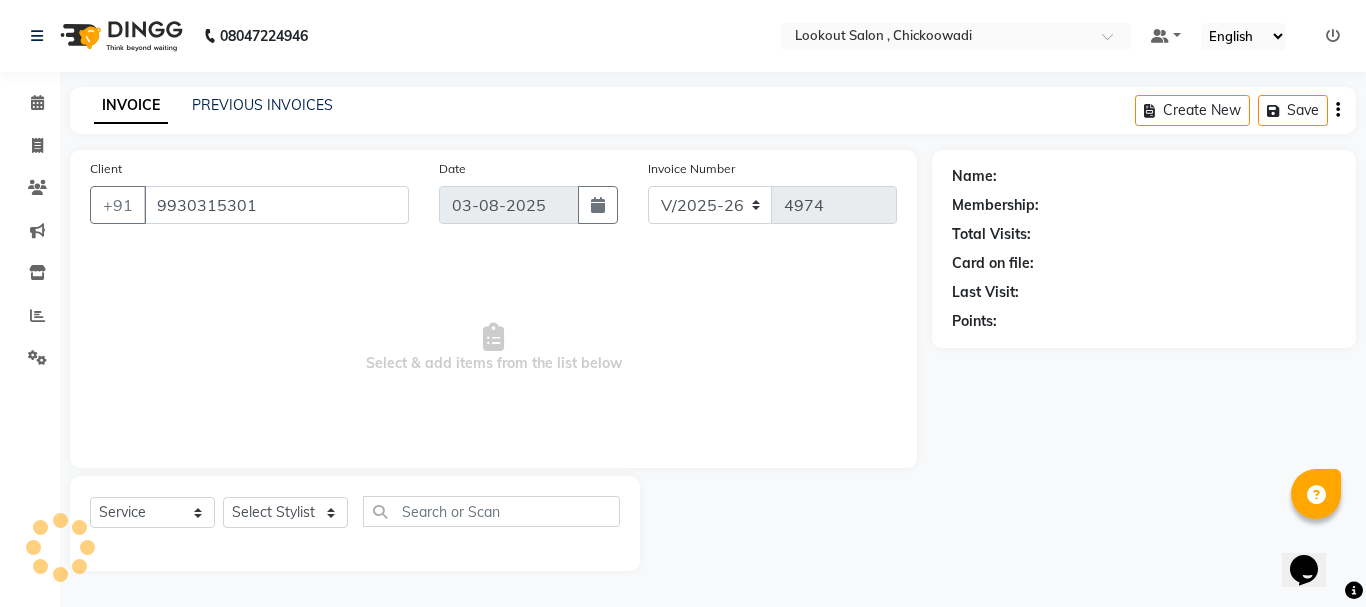 select on "19837" 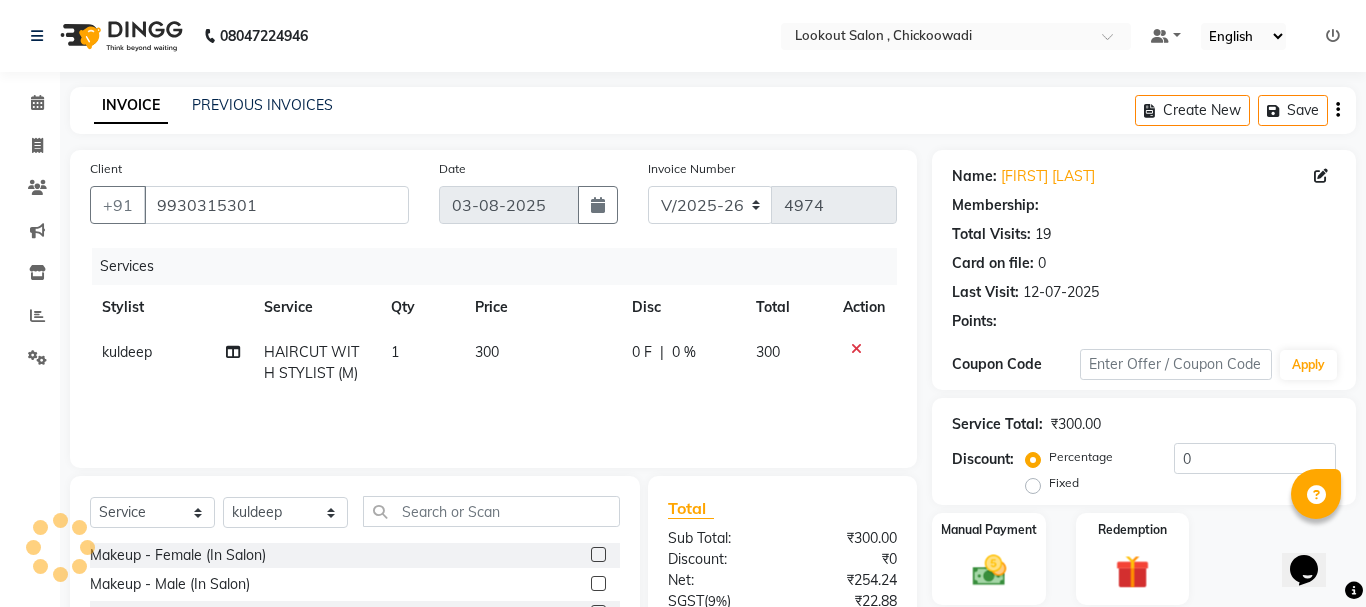 select on "1: Object" 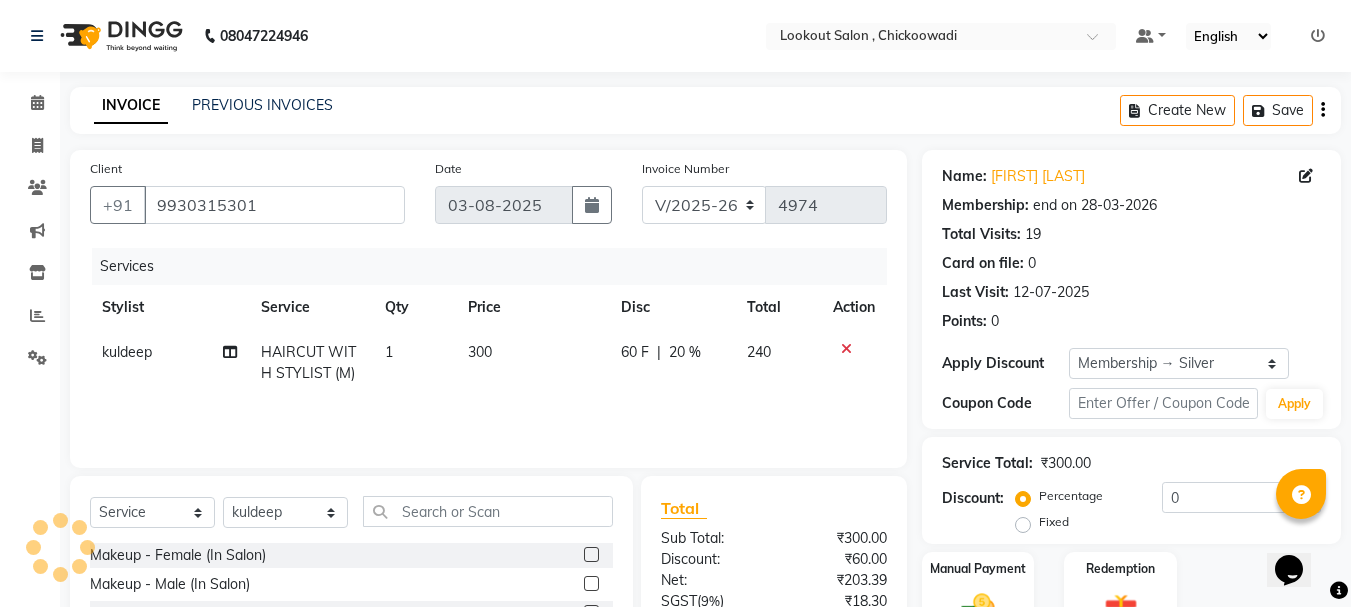 type on "20" 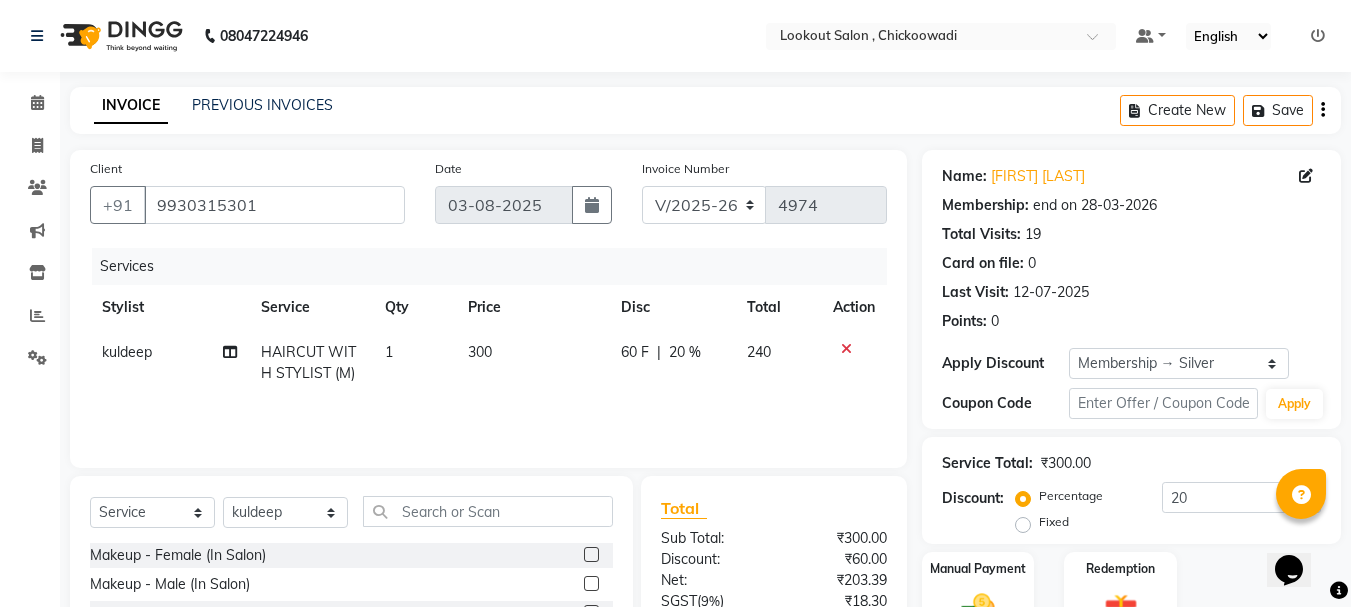 click on "300" 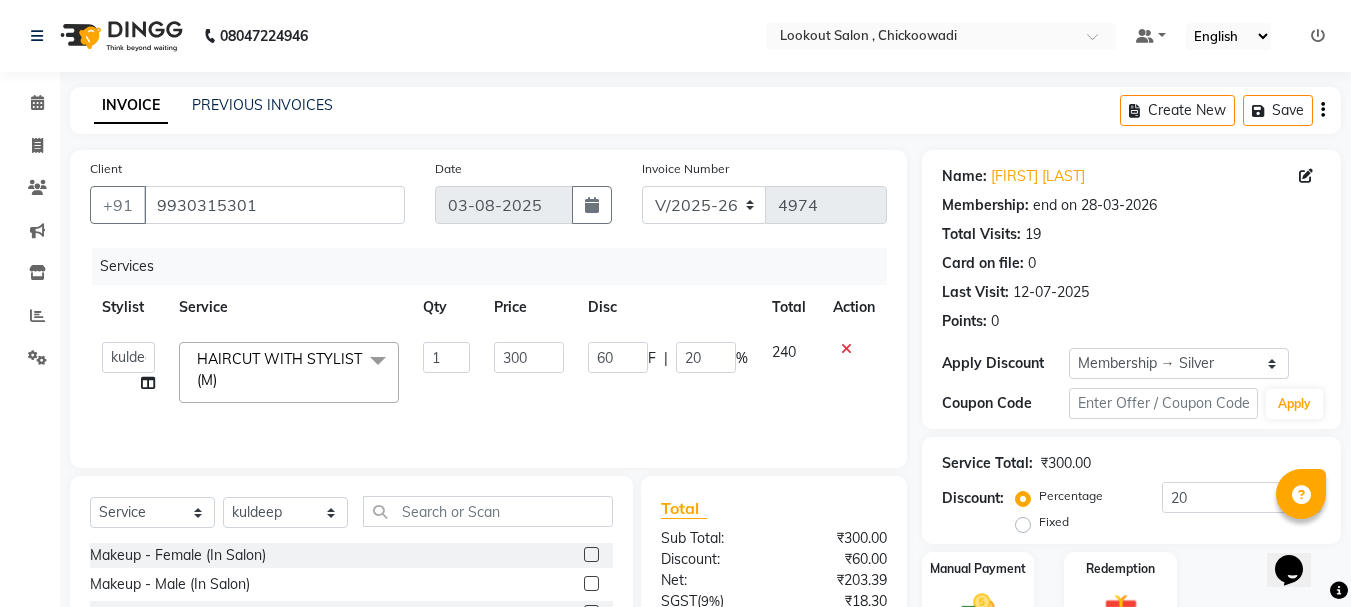 click 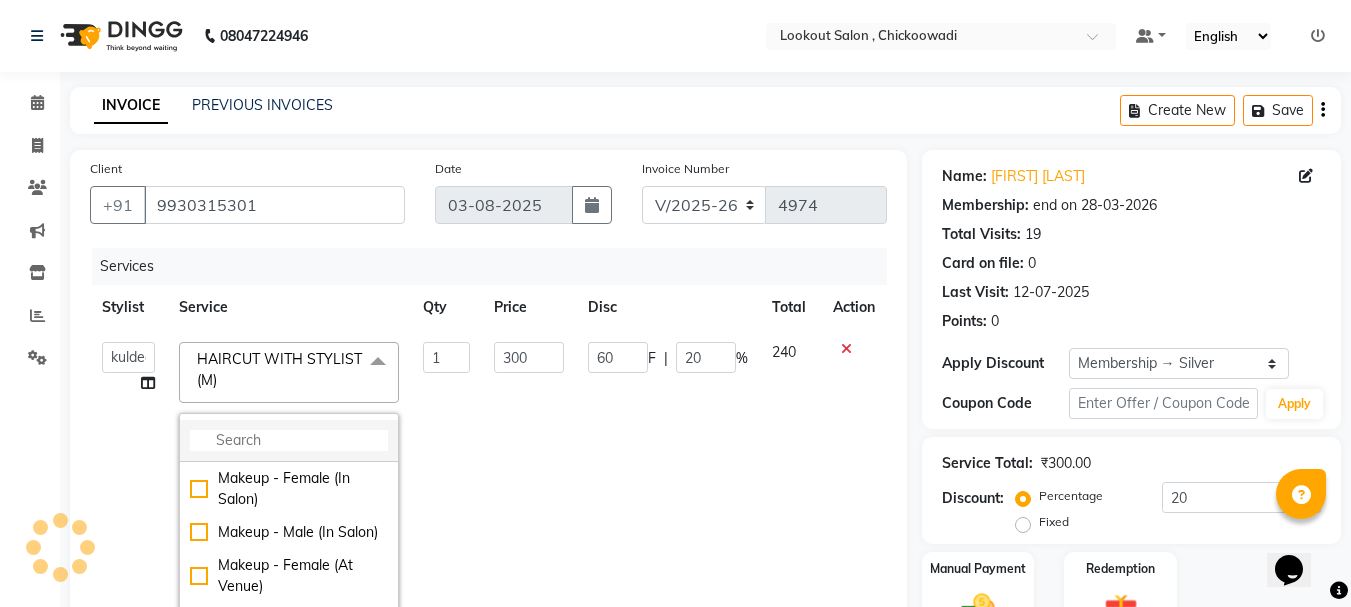 click 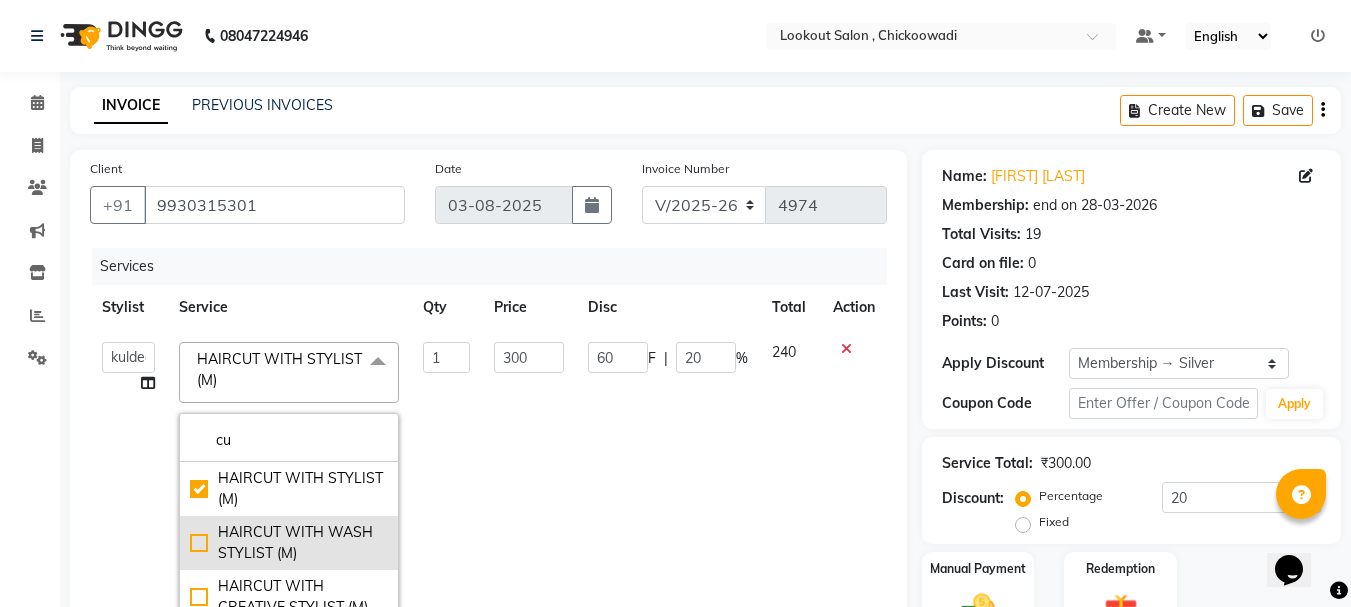 type on "cu" 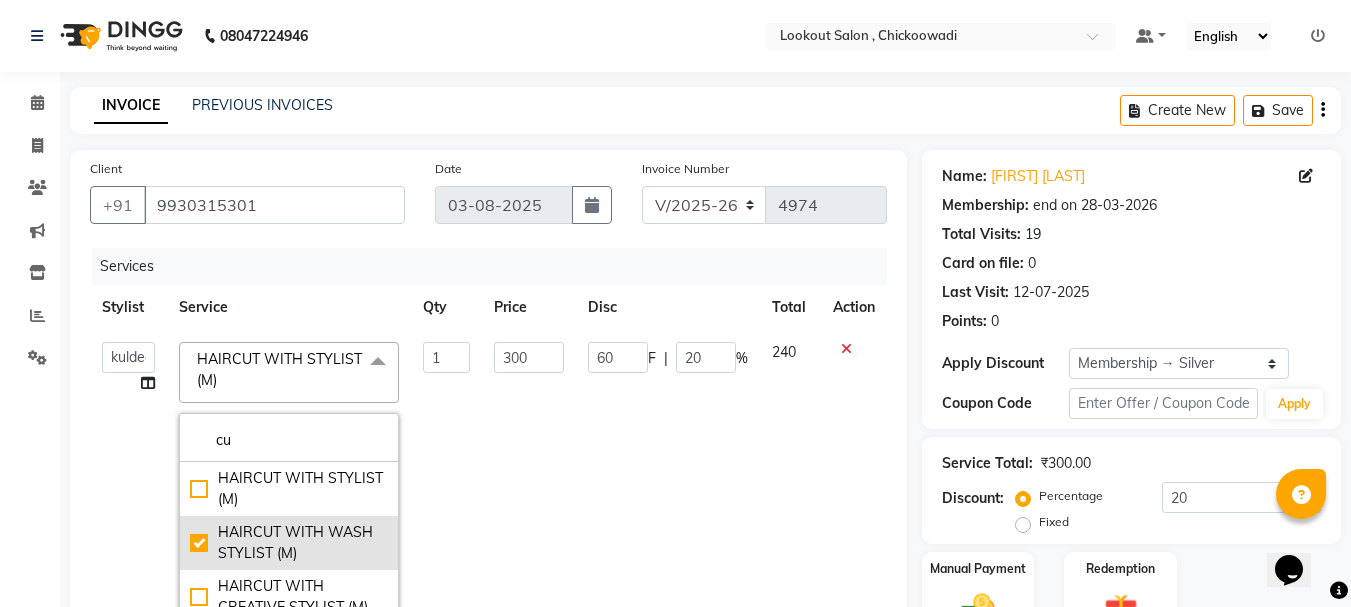 checkbox on "false" 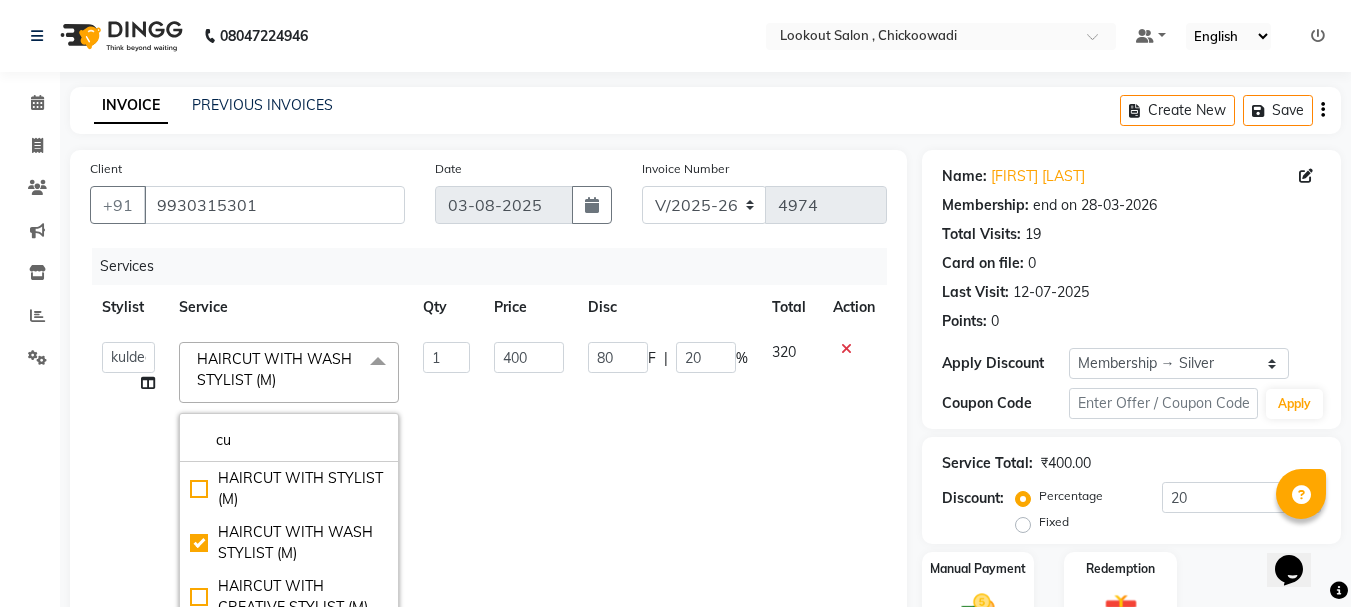 click on "400" 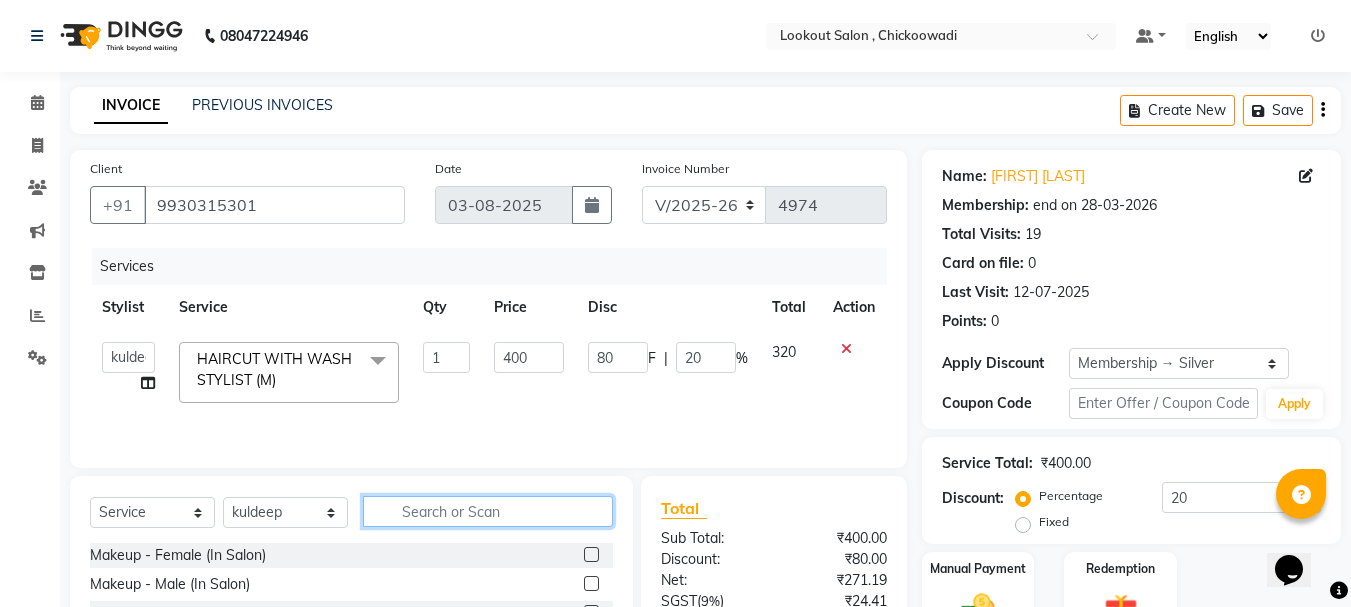 click 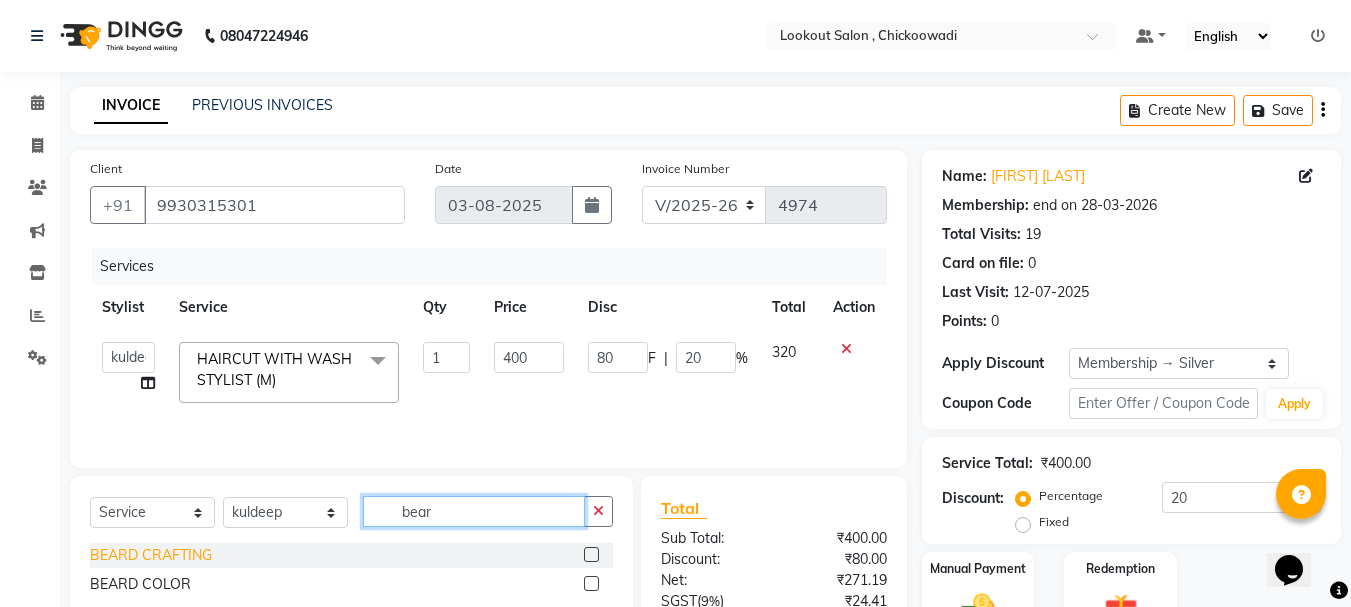 type on "bear" 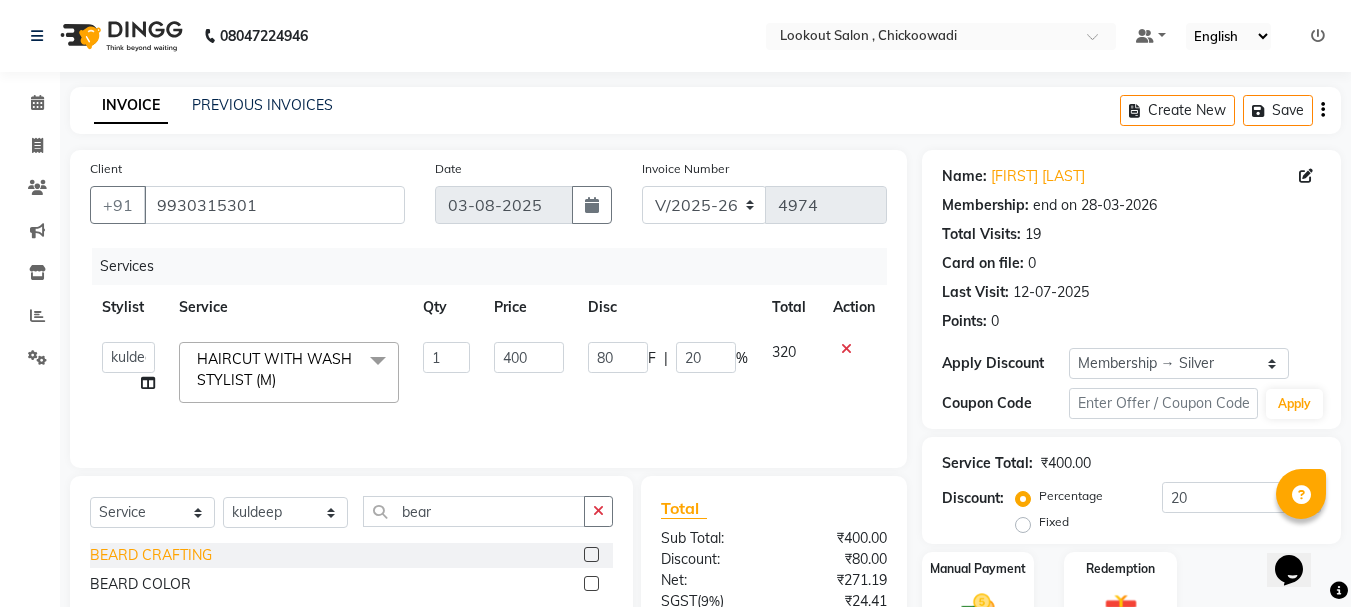click on "BEARD CRAFTING" 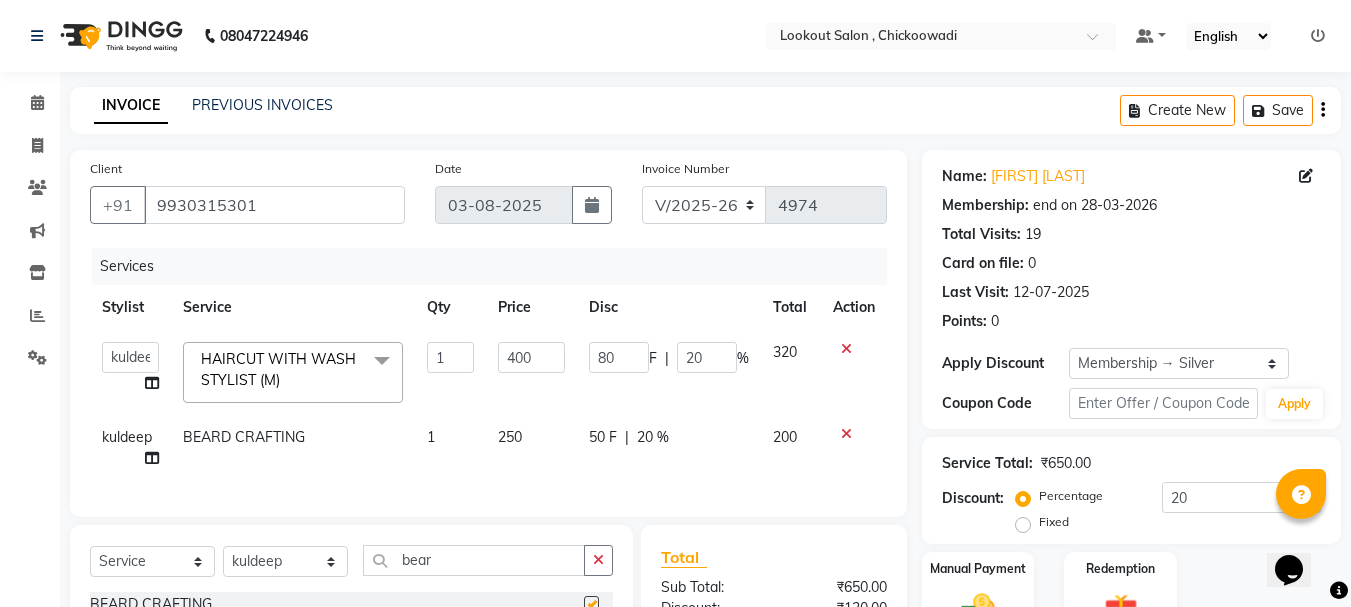 checkbox on "false" 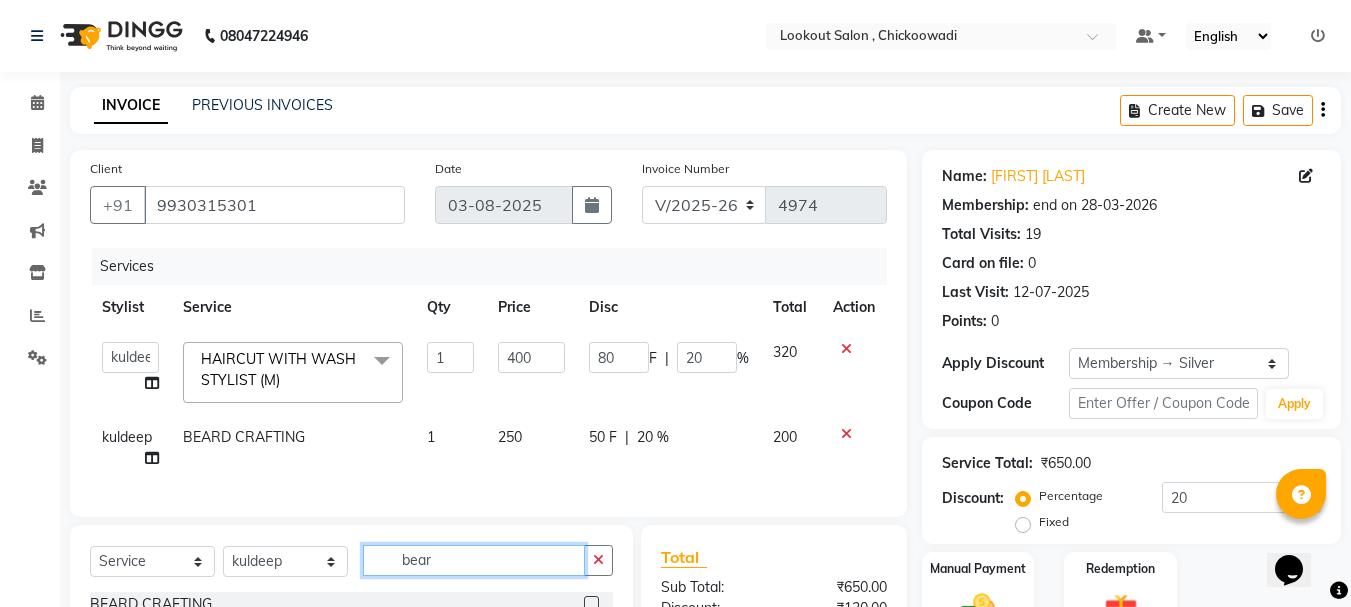 click on "bear" 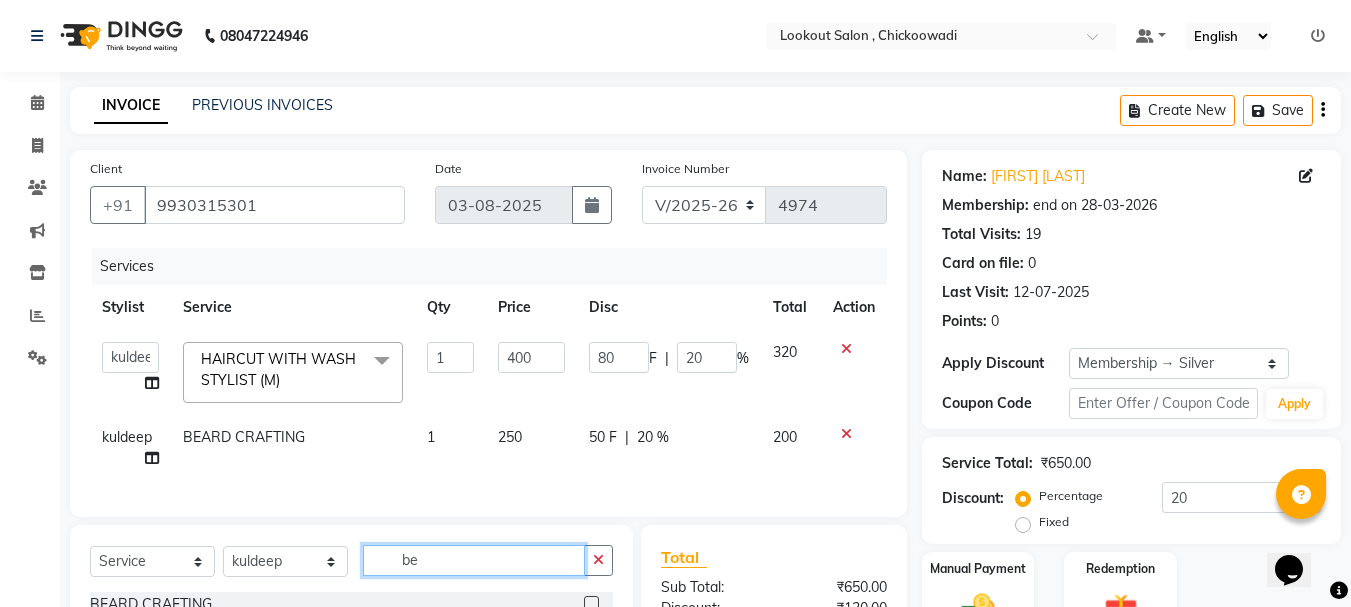 type on "b" 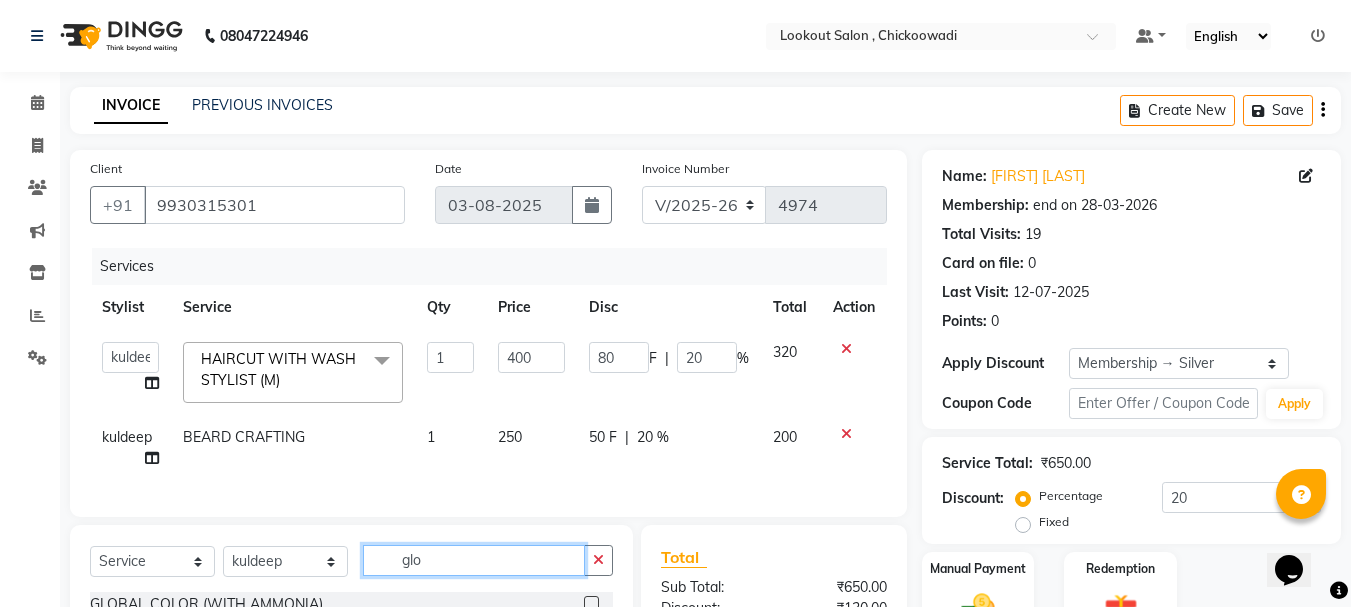 scroll, scrollTop: 258, scrollLeft: 0, axis: vertical 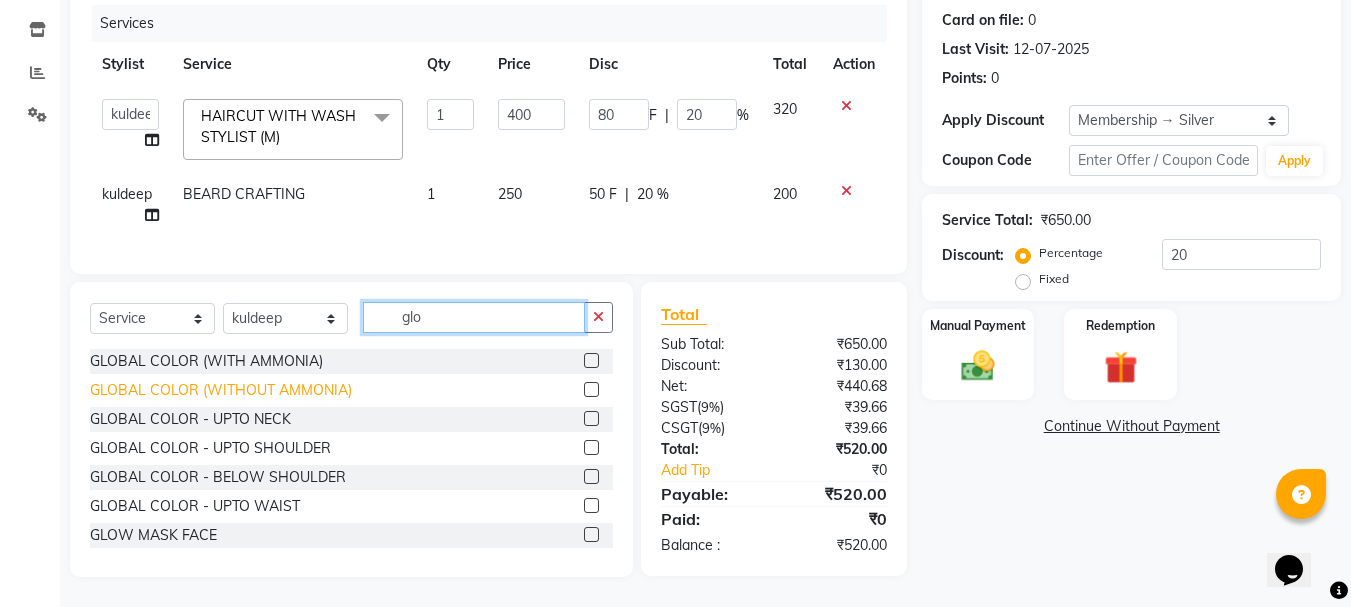 type on "glo" 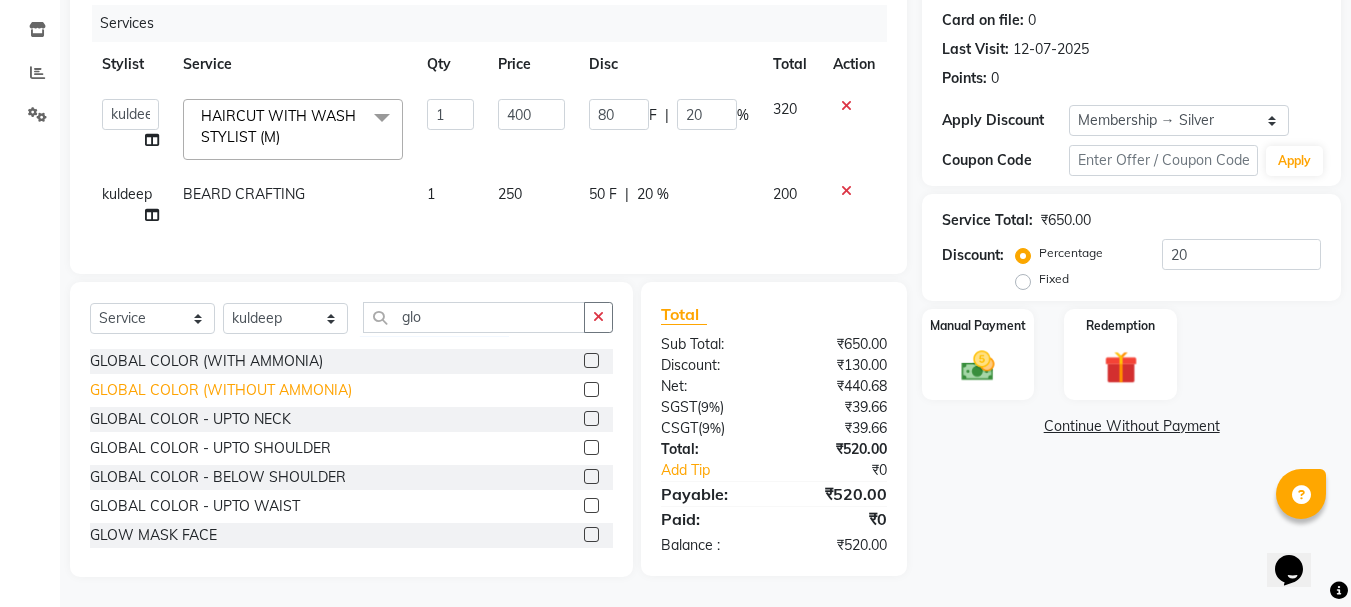 click on "GLOBAL COLOR (WITHOUT AMMONIA)" 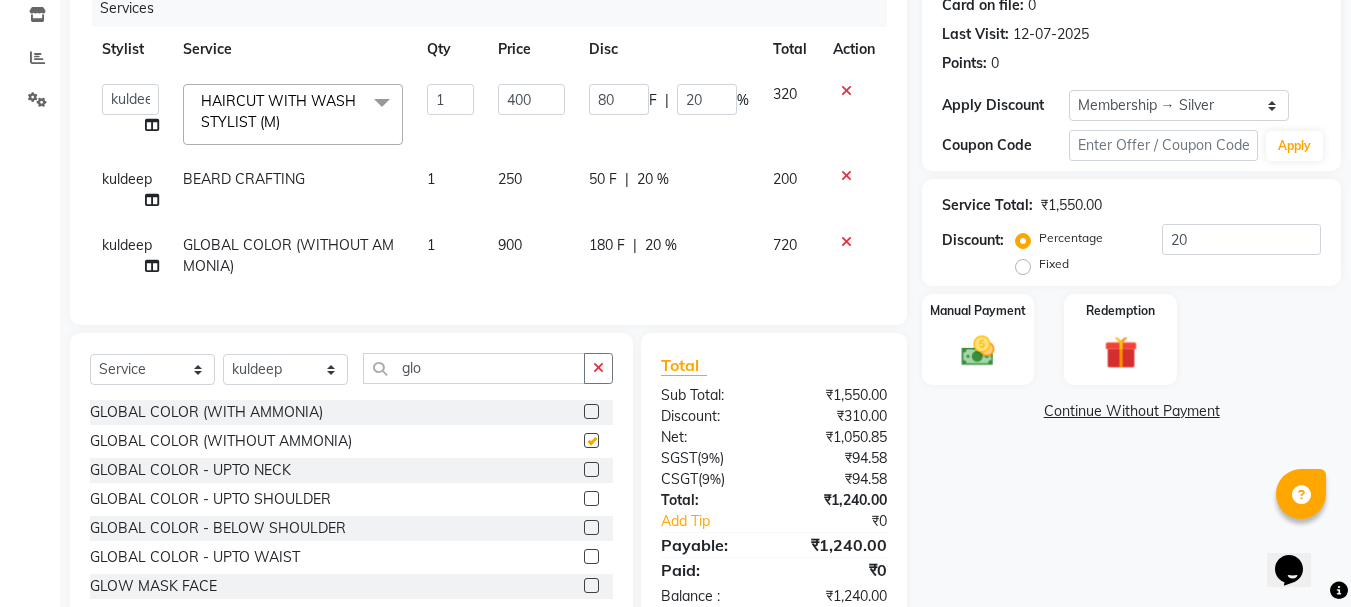 checkbox on "false" 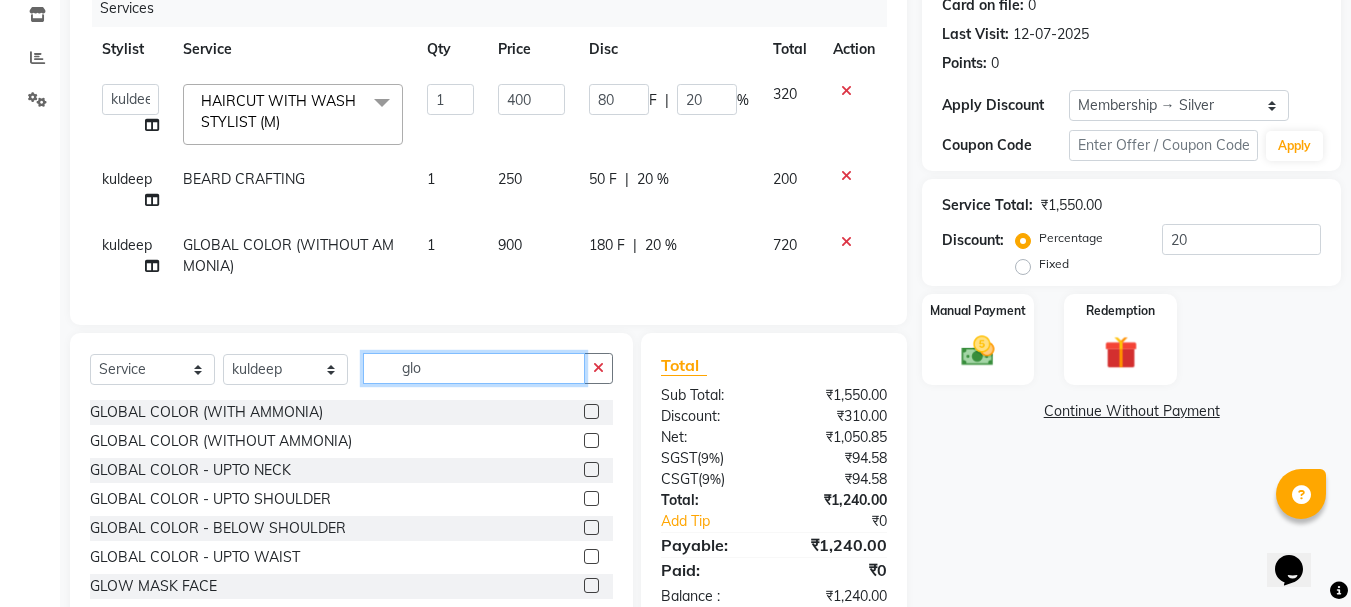 click on "glo" 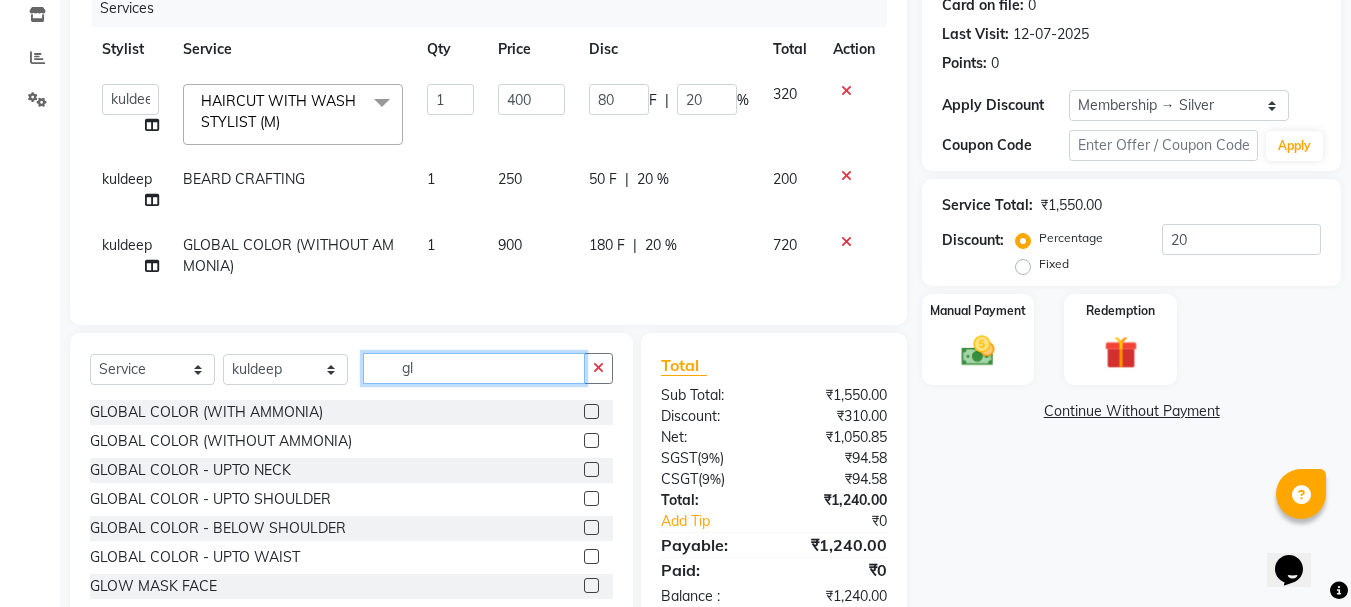 type on "g" 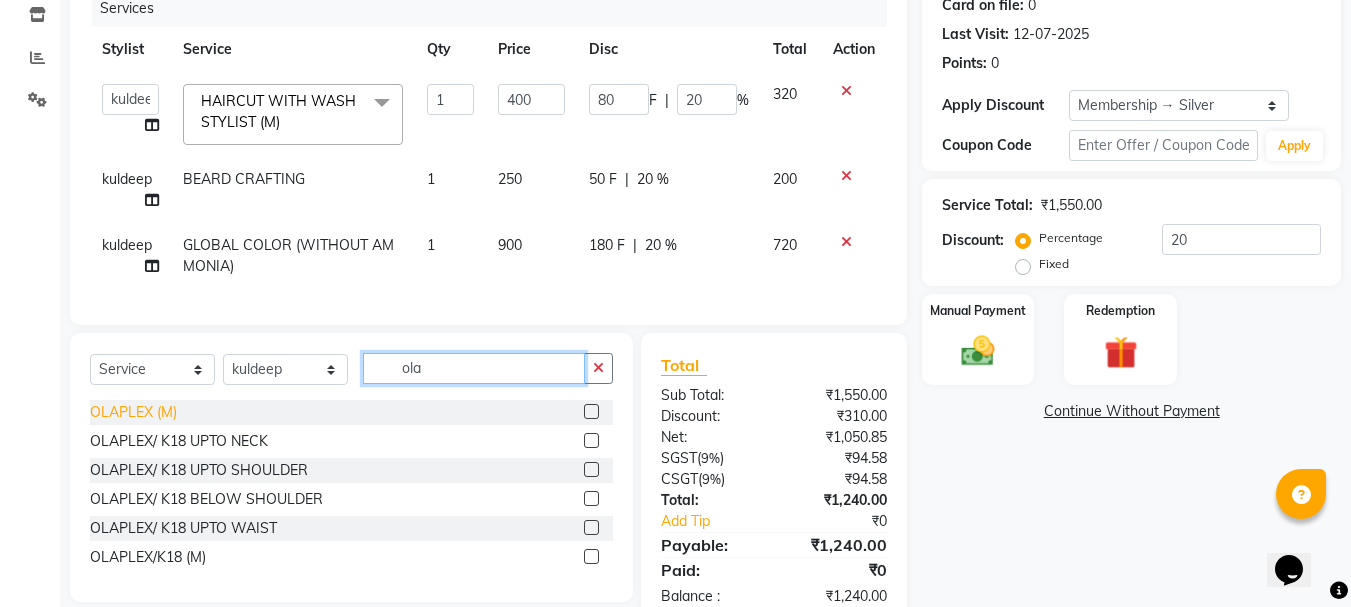 type on "ola" 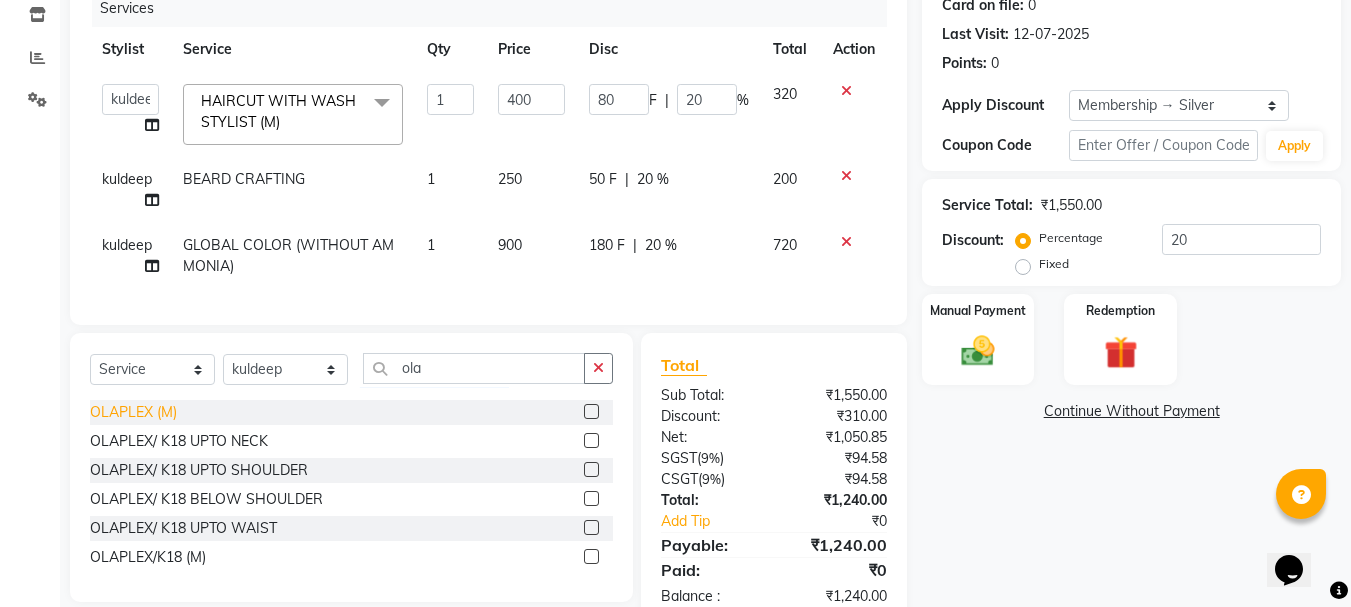 click on "OLAPLEX (M)" 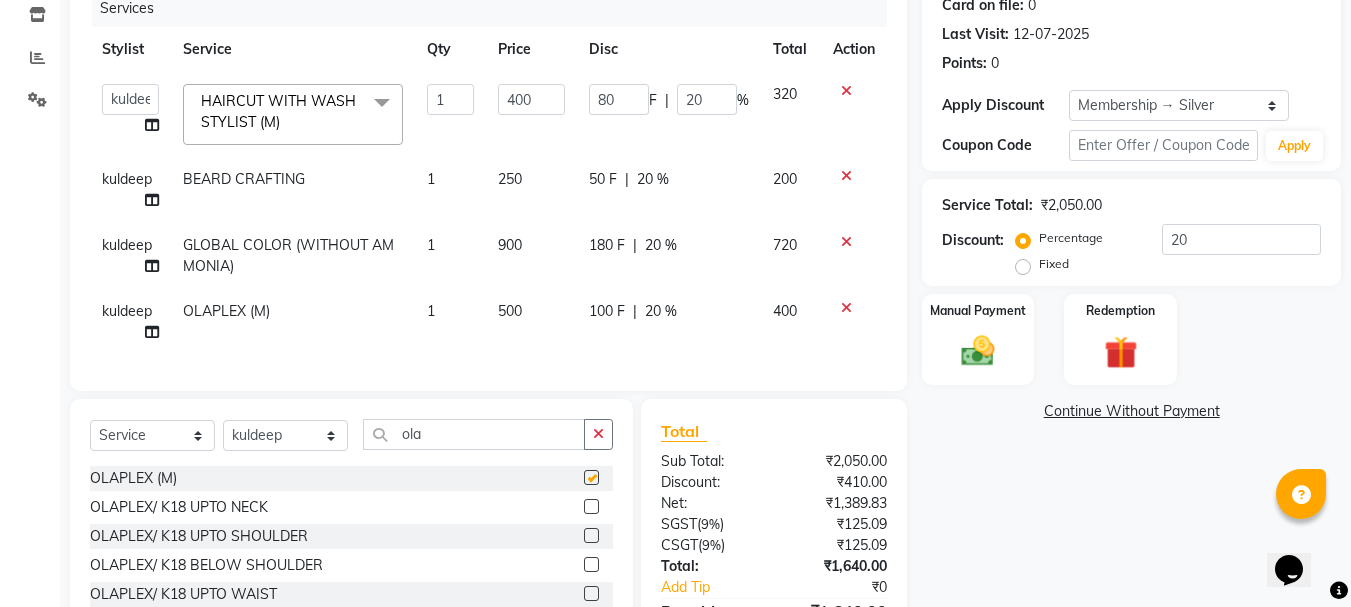 checkbox on "false" 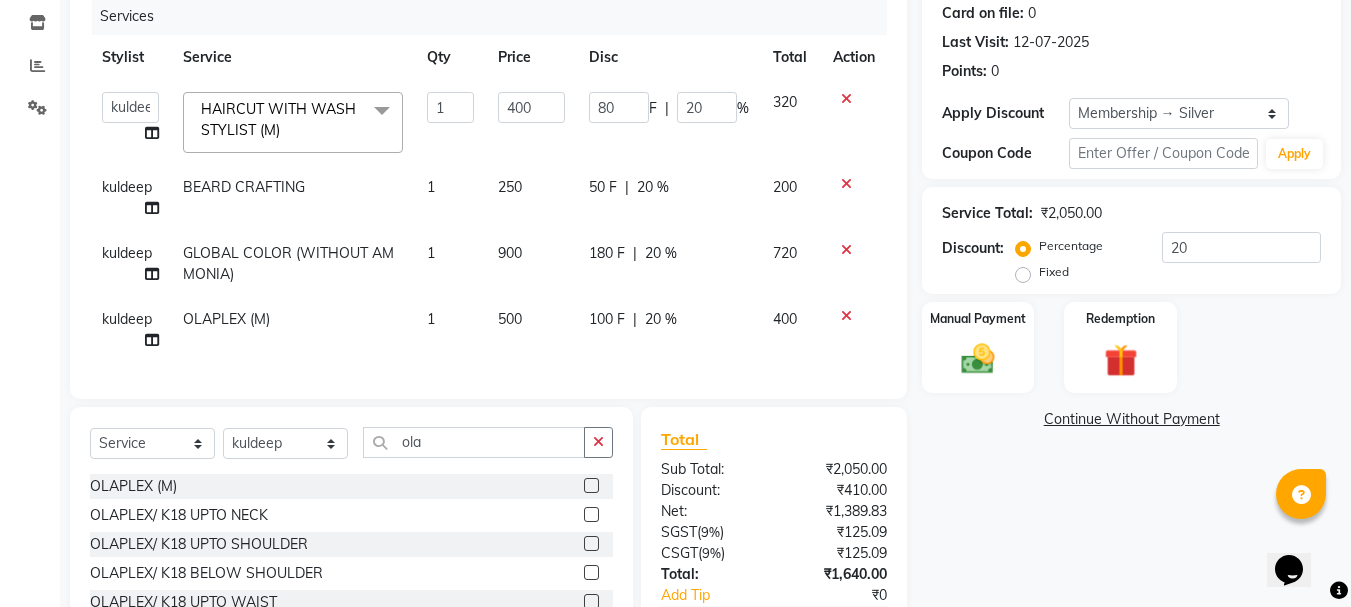 scroll, scrollTop: 389, scrollLeft: 0, axis: vertical 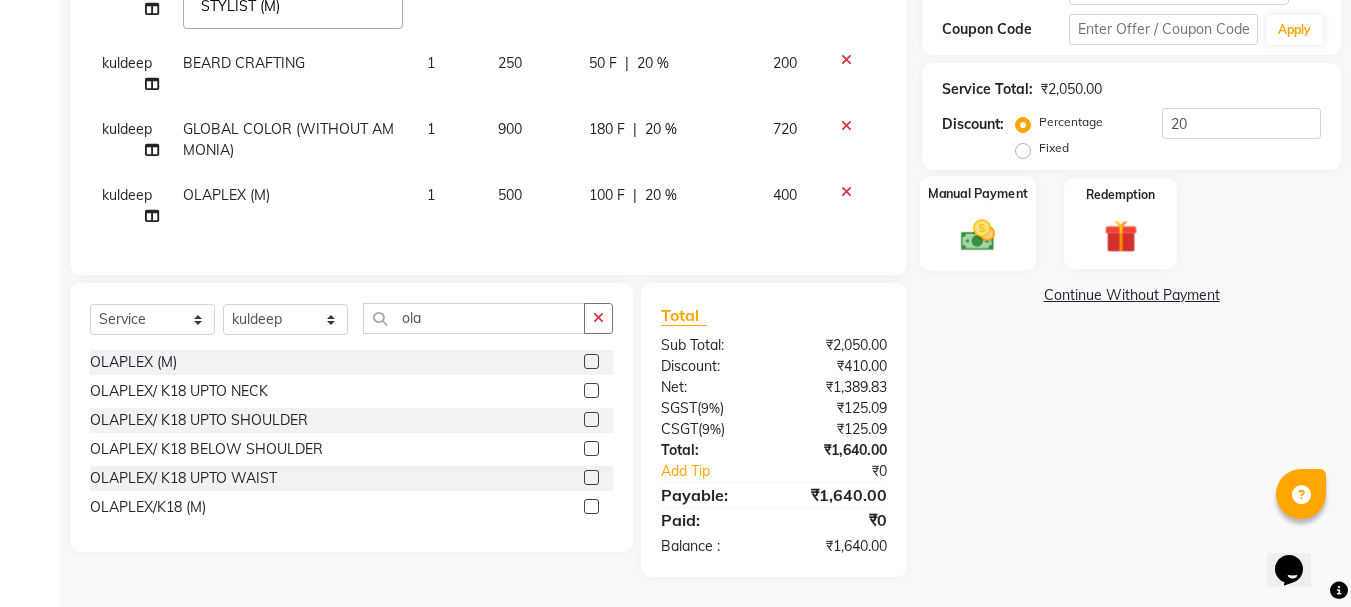 click 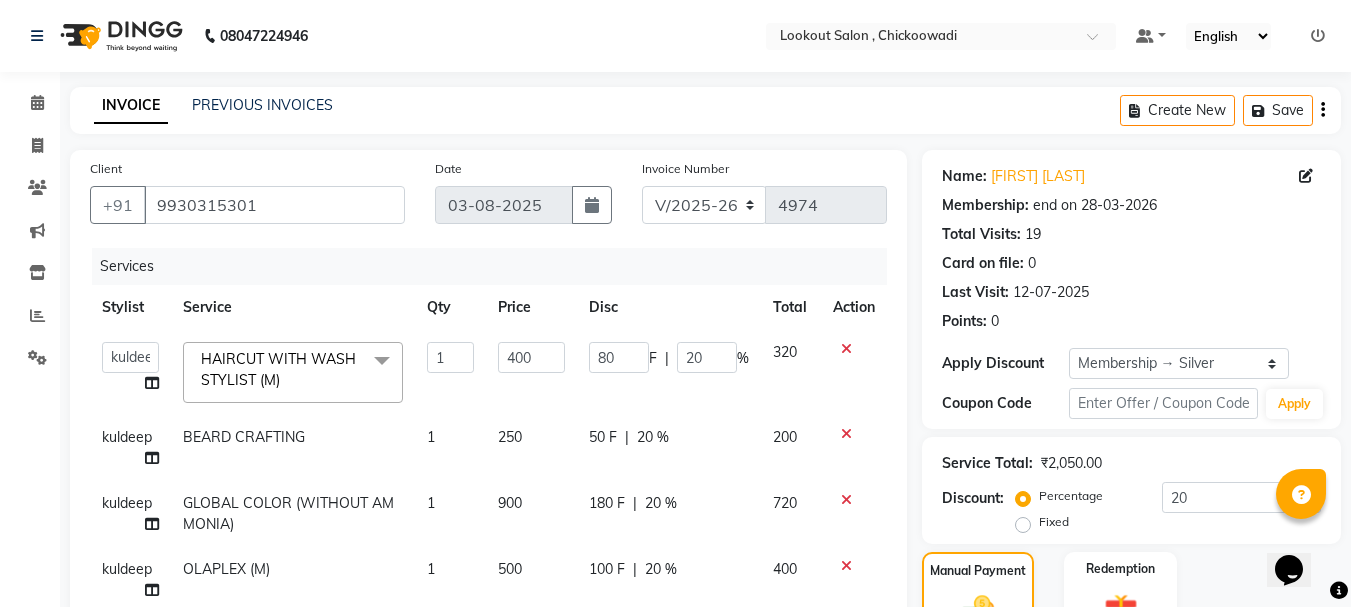 scroll, scrollTop: 389, scrollLeft: 0, axis: vertical 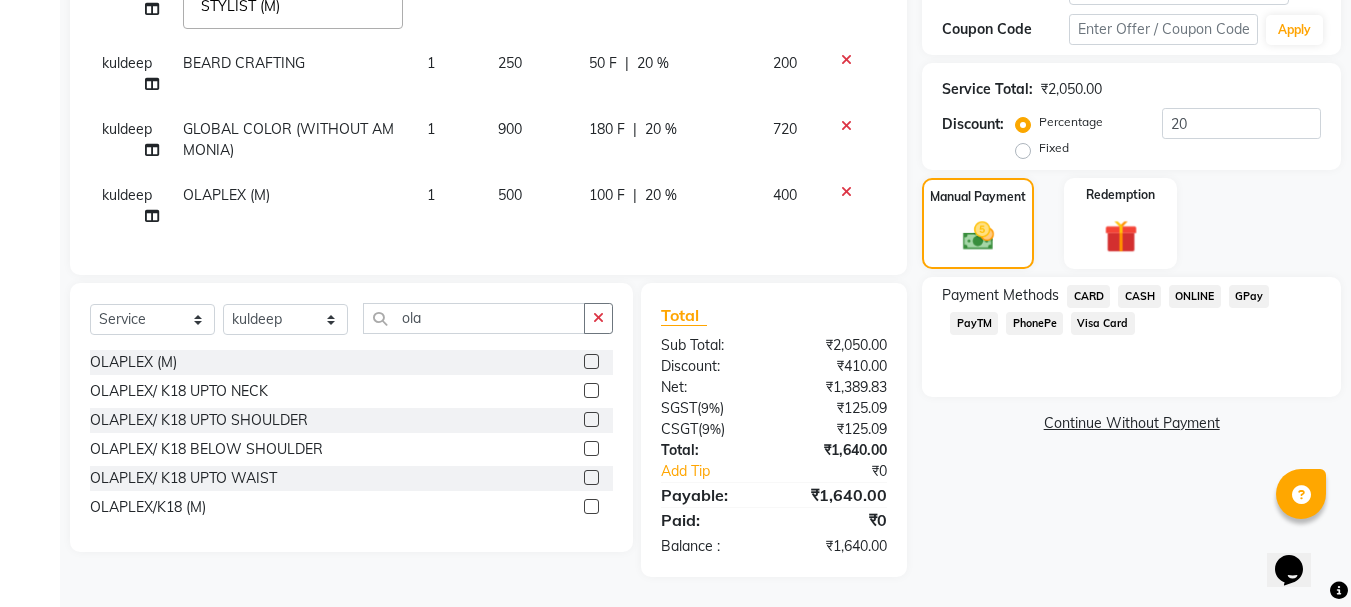 click on "PhonePe" 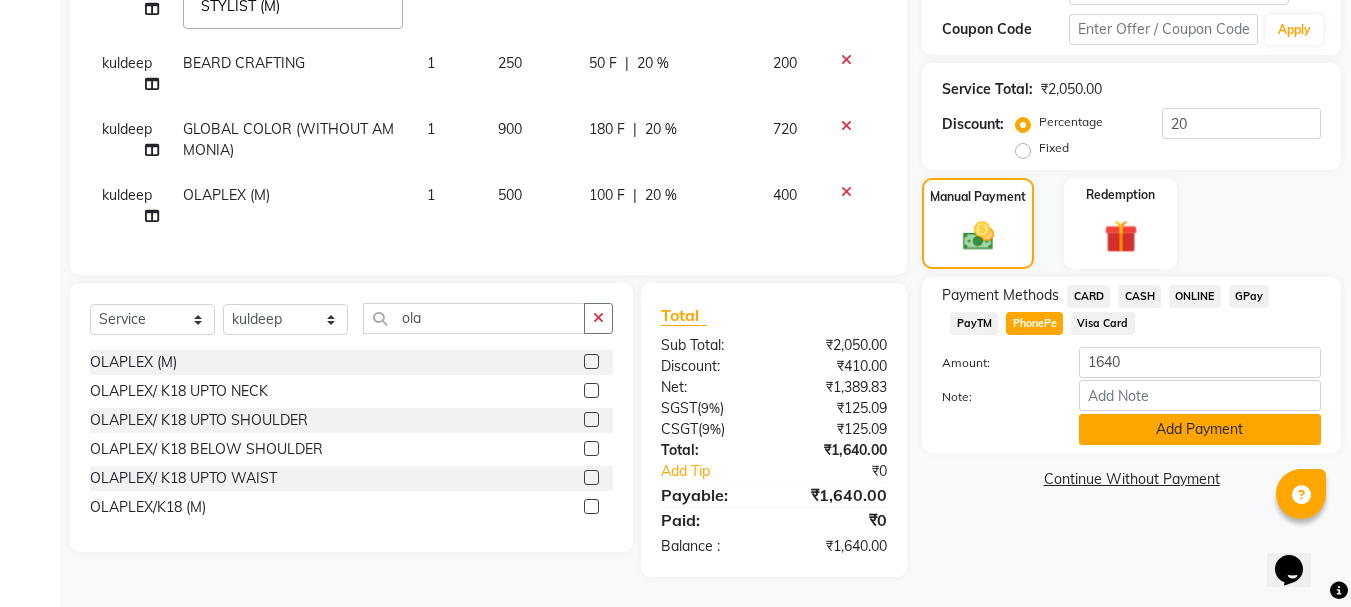 click on "Add Payment" 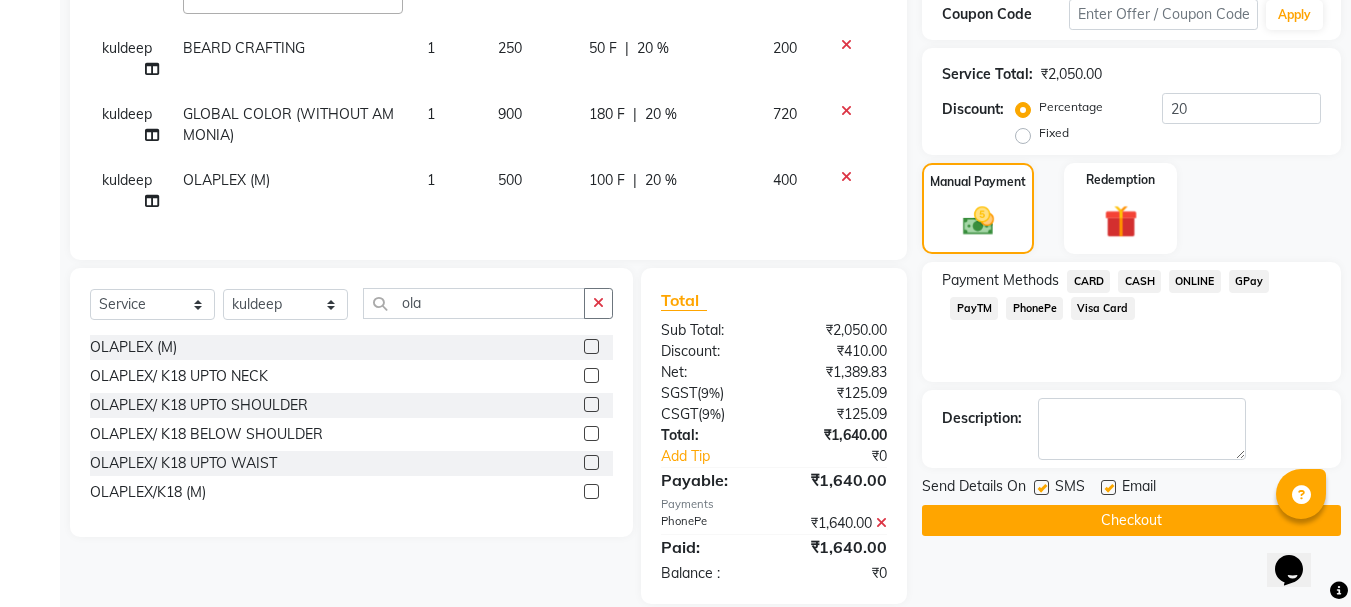 scroll, scrollTop: 431, scrollLeft: 0, axis: vertical 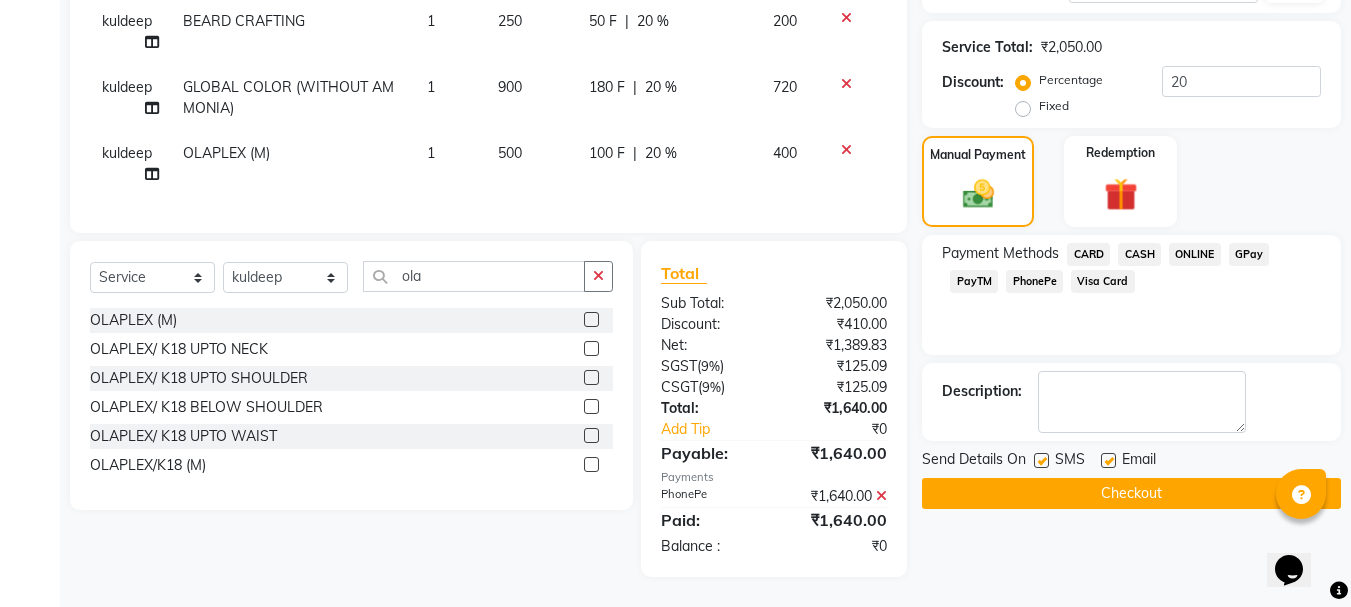 click on "Checkout" 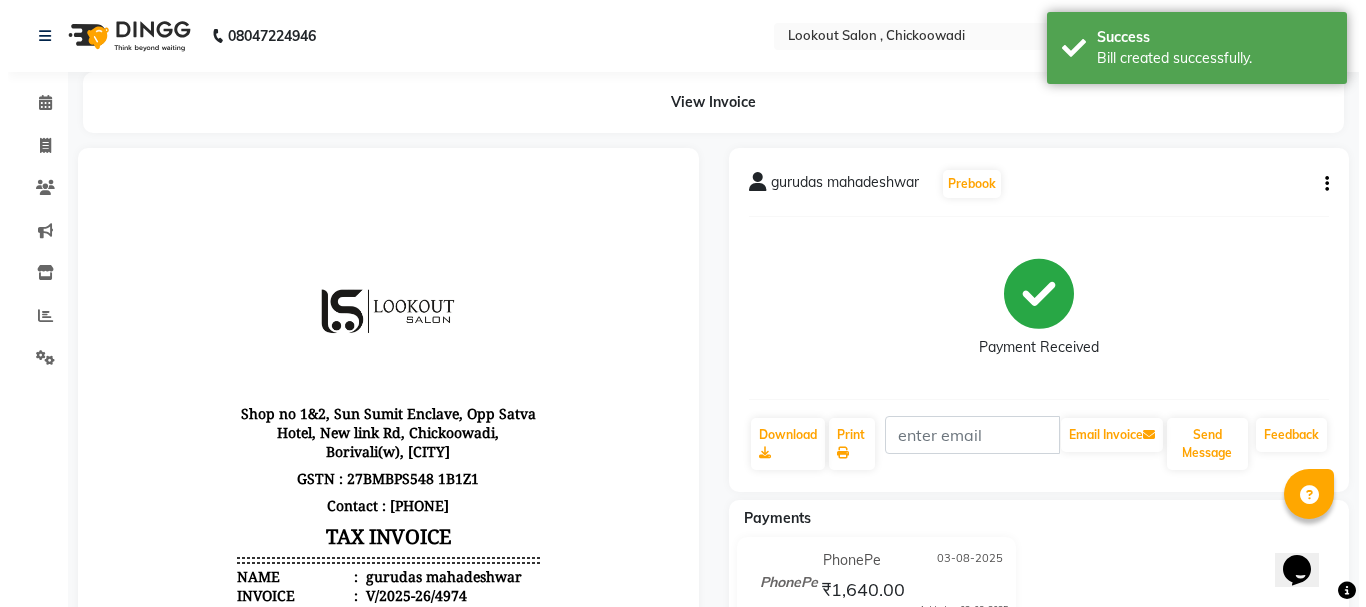 scroll, scrollTop: 0, scrollLeft: 0, axis: both 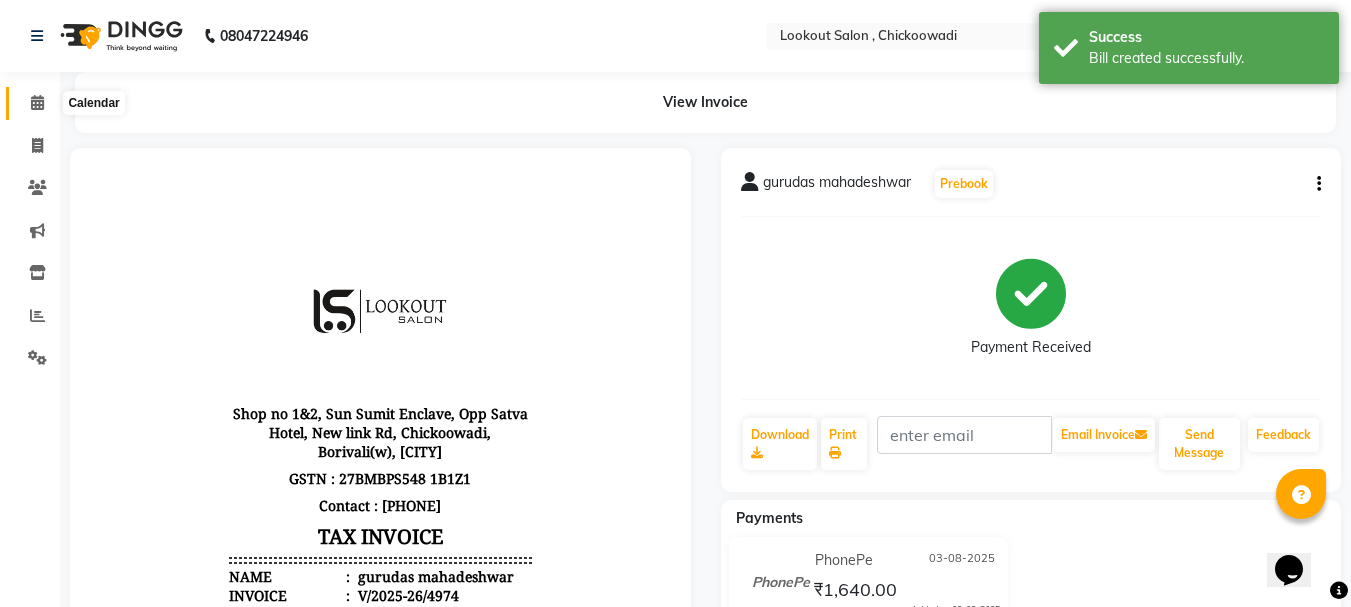 click 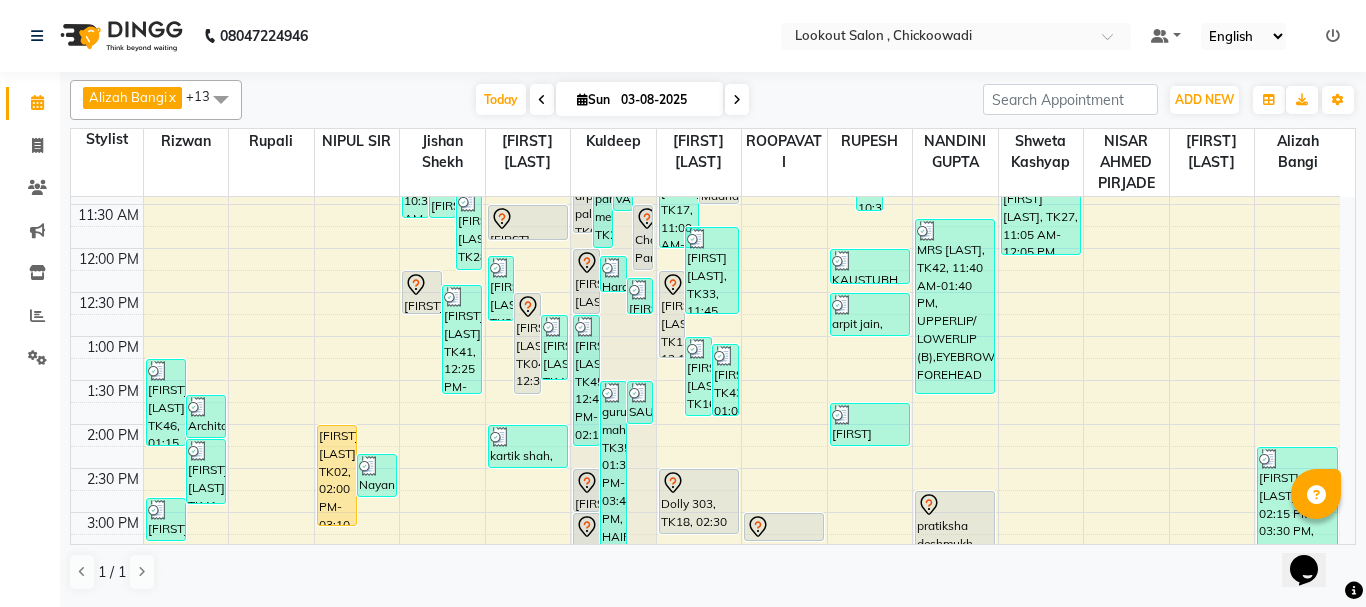scroll, scrollTop: 600, scrollLeft: 0, axis: vertical 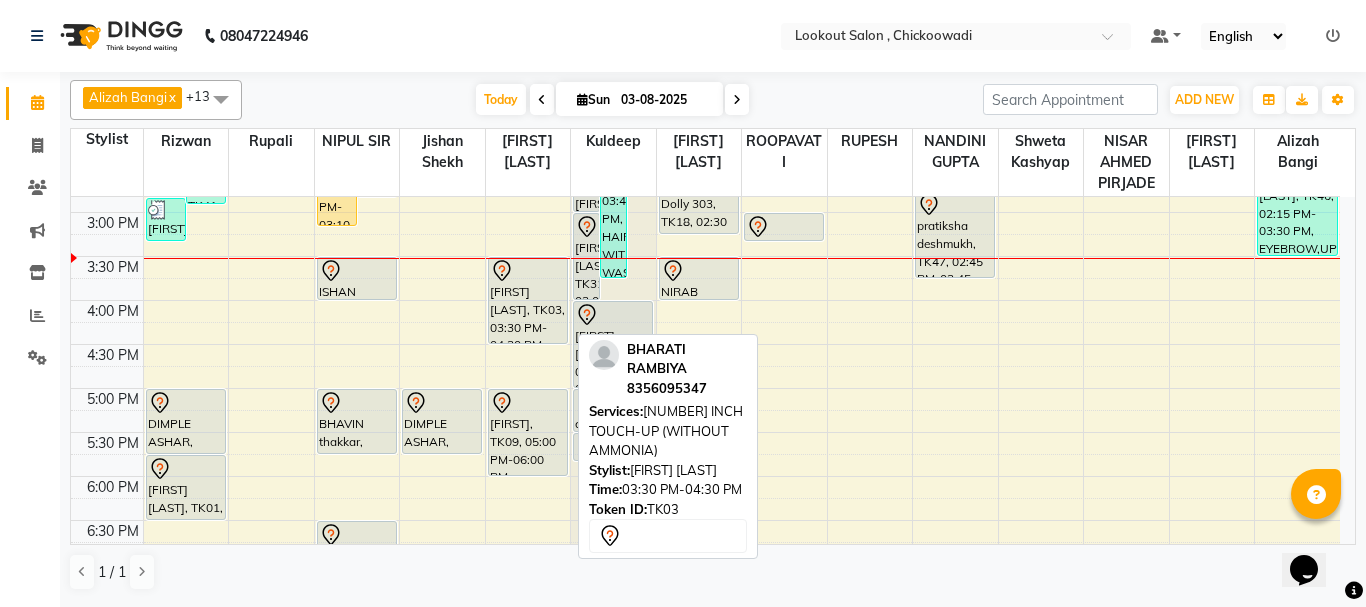 click on "[FIRST] [LAST], TK03, 03:30 PM-04:30 PM, [NUMBER] INCH TOUCH-UP (WITHOUT AMMONIA)" at bounding box center [528, 300] 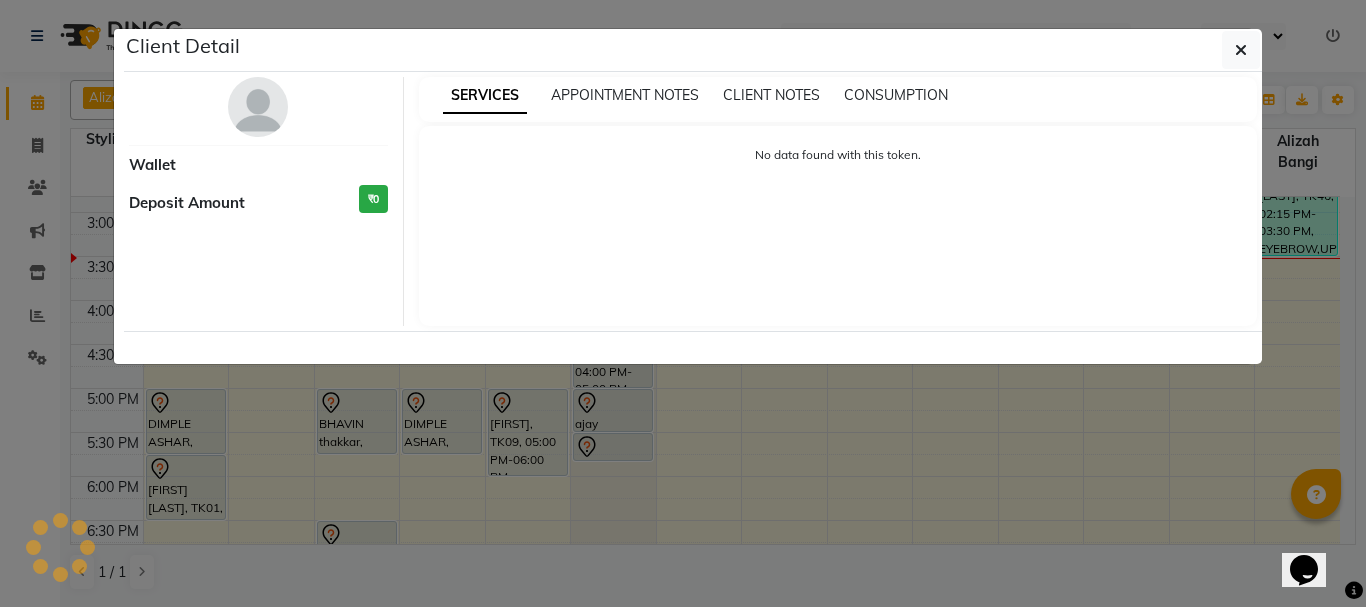 select on "7" 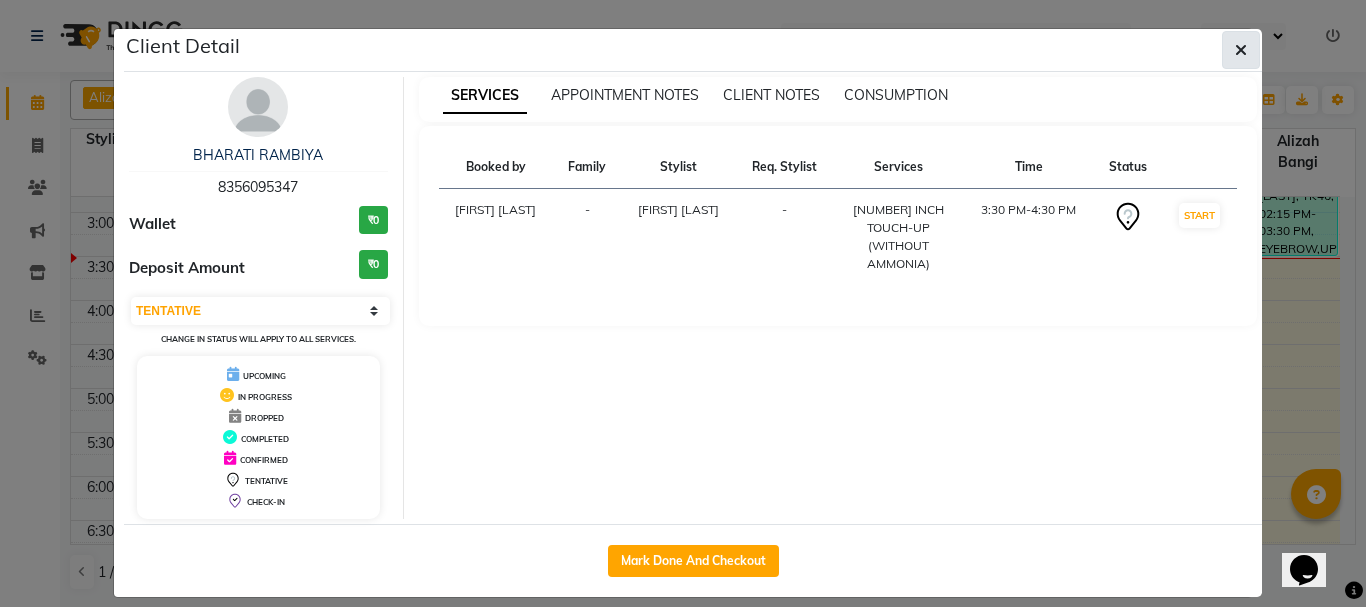 click 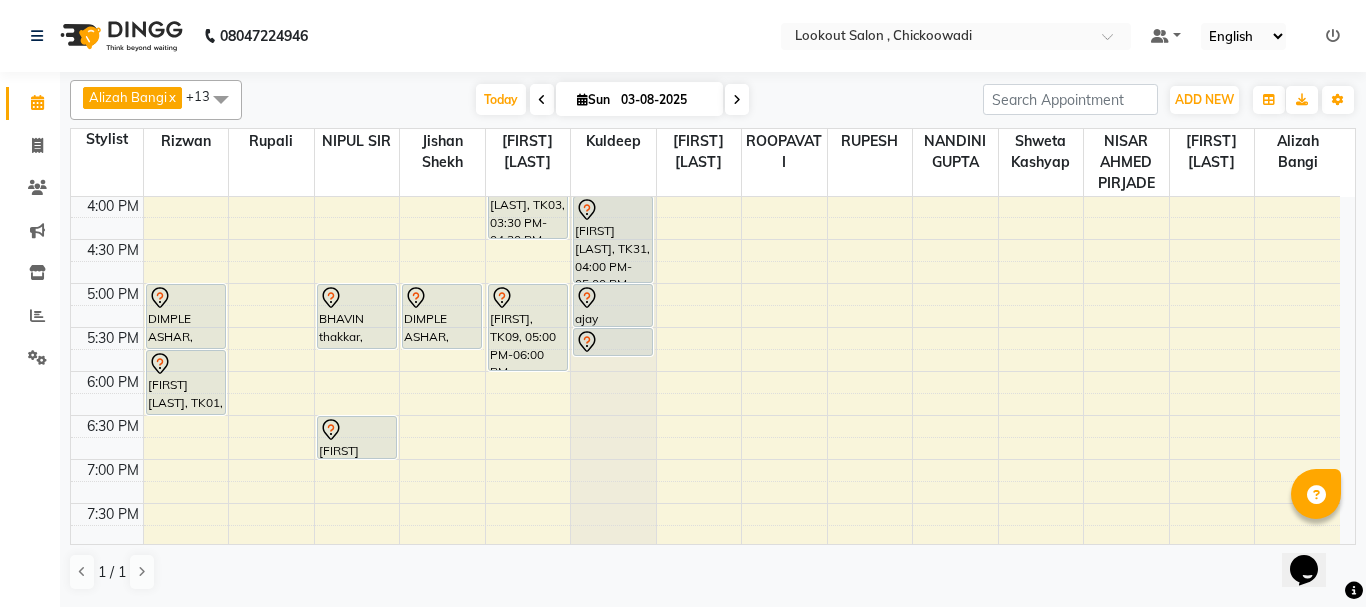 scroll, scrollTop: 800, scrollLeft: 0, axis: vertical 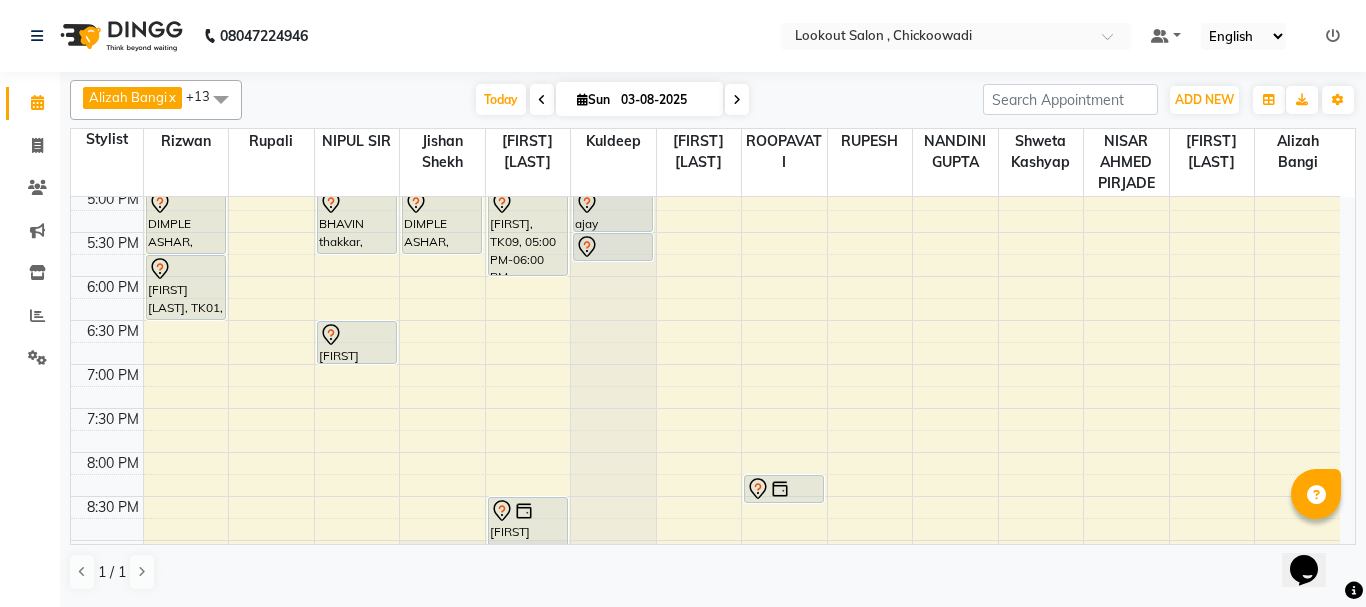 click at bounding box center [613, -603] 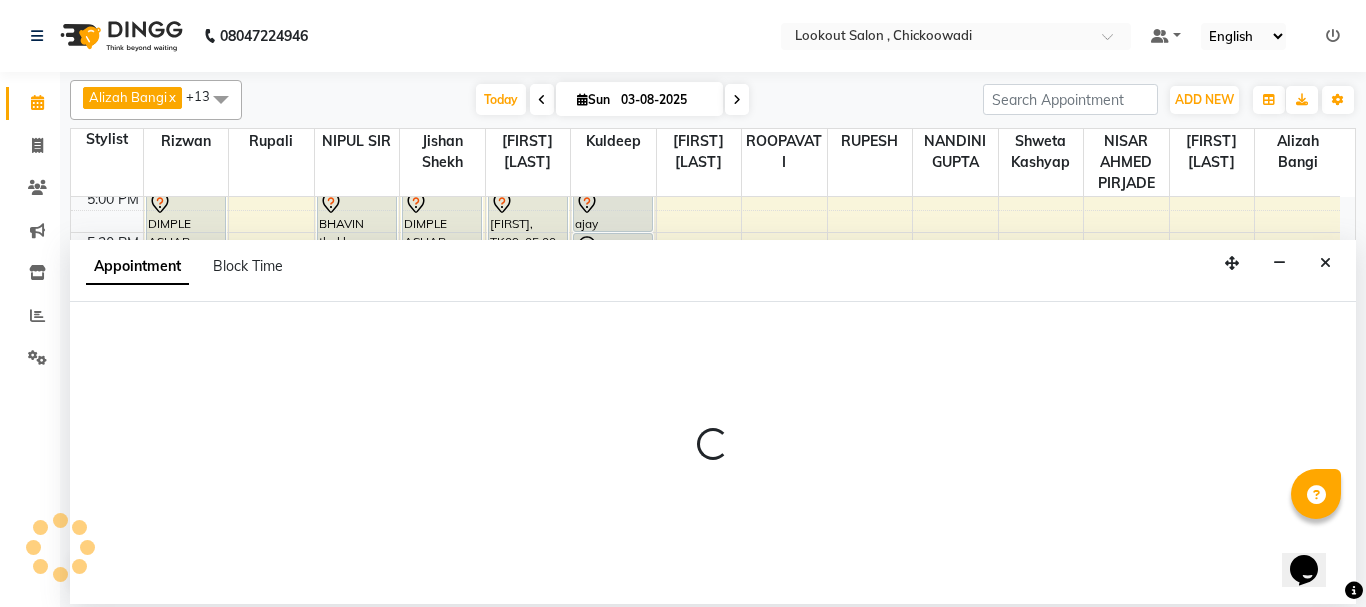 select on "19837" 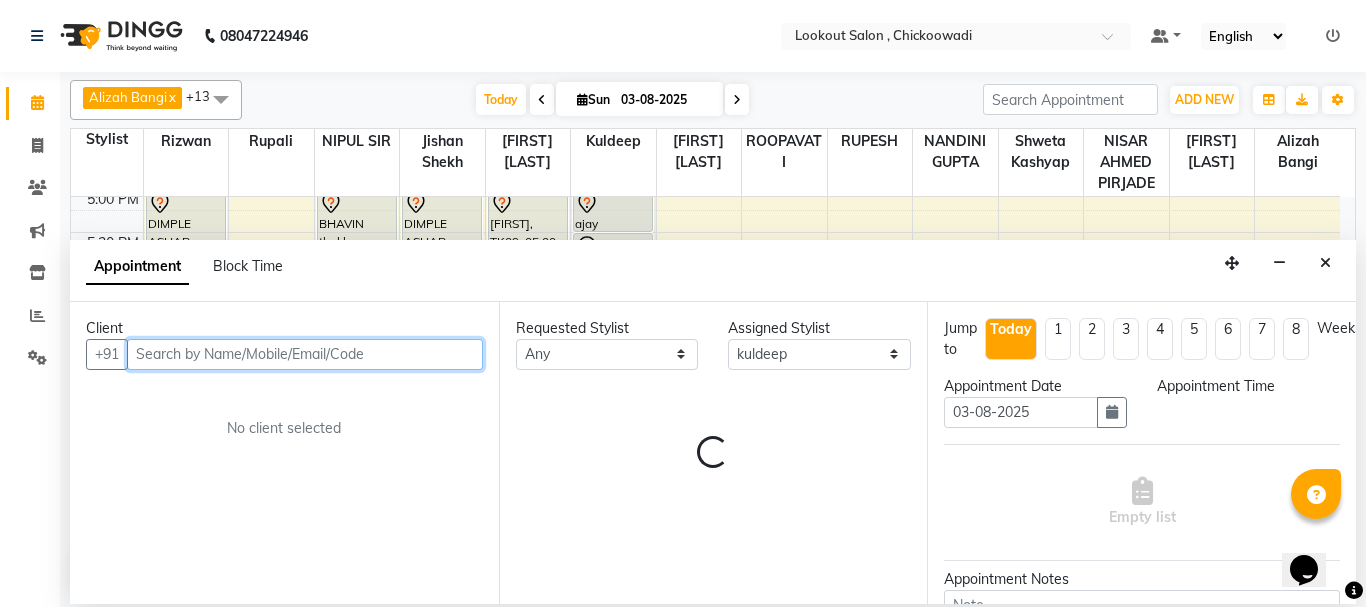 select on "1080" 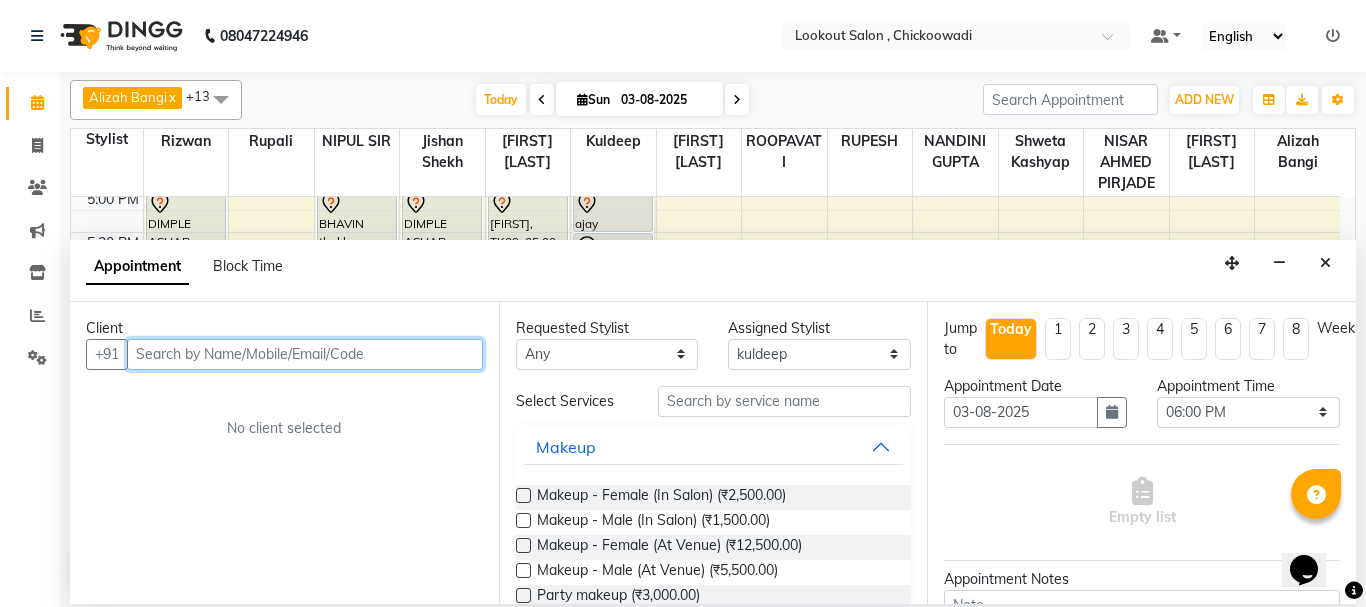 click at bounding box center [305, 354] 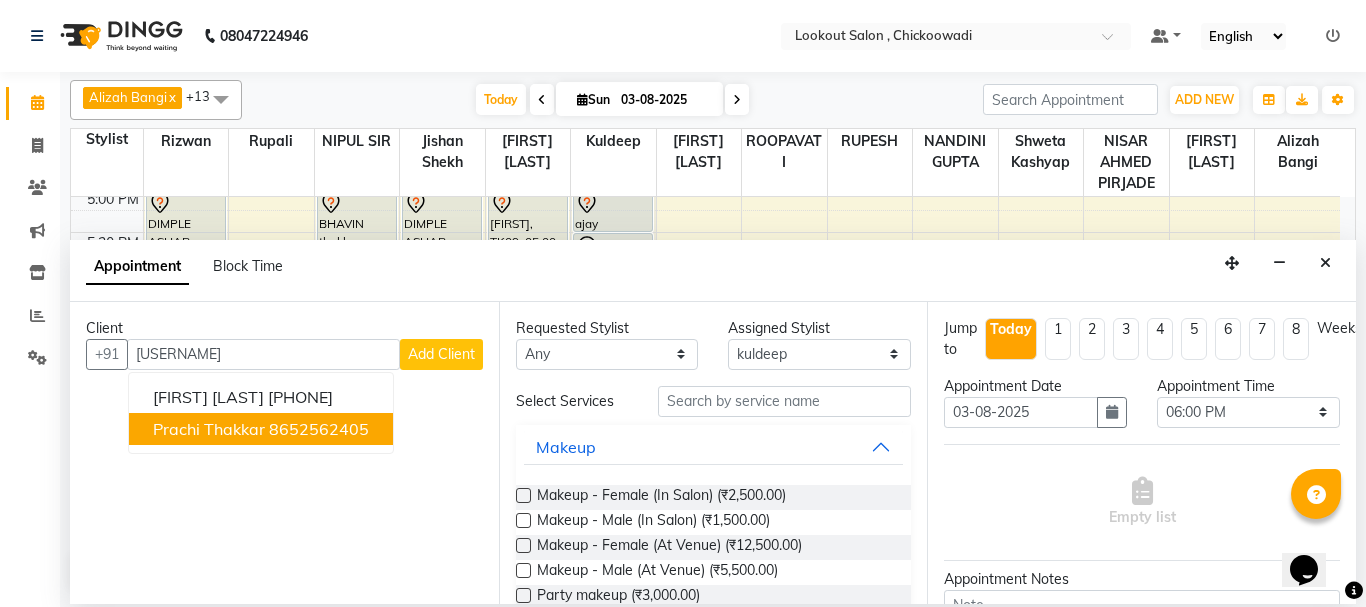 click on "Client +91 [USERNAME] [FIRST] [LAST] [PHONE] [FIRST] [LAST] 8652562405 Add Client No client selected" at bounding box center [284, 453] 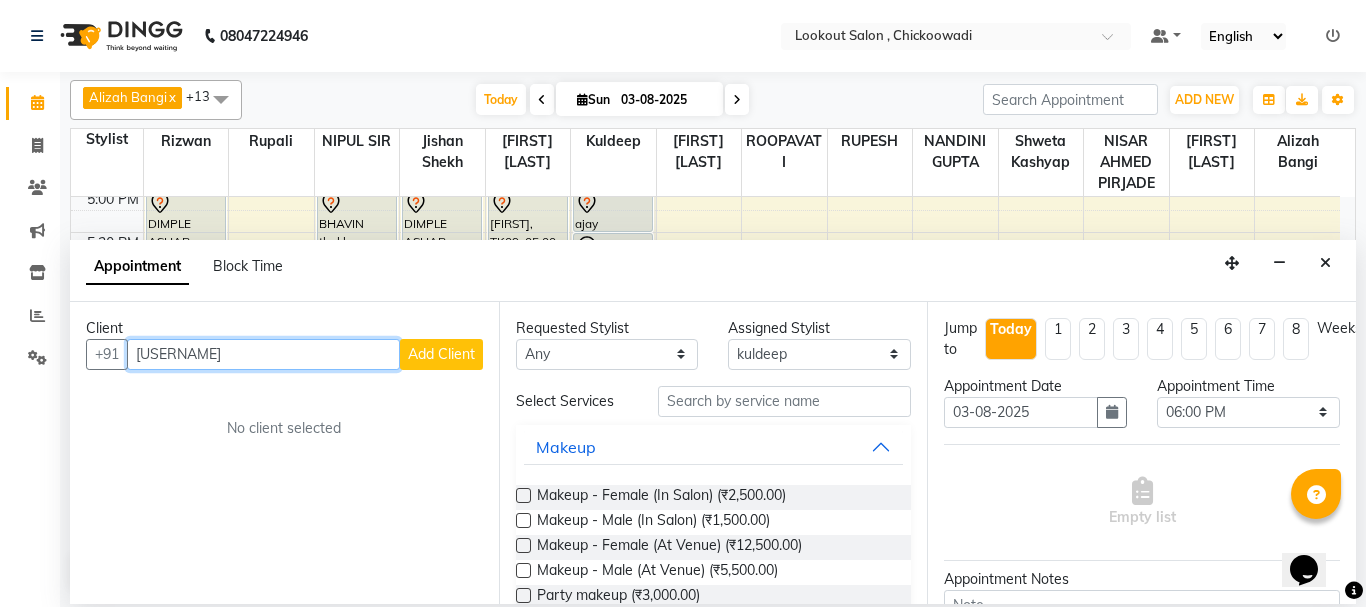 click on "[USERNAME]" at bounding box center (263, 354) 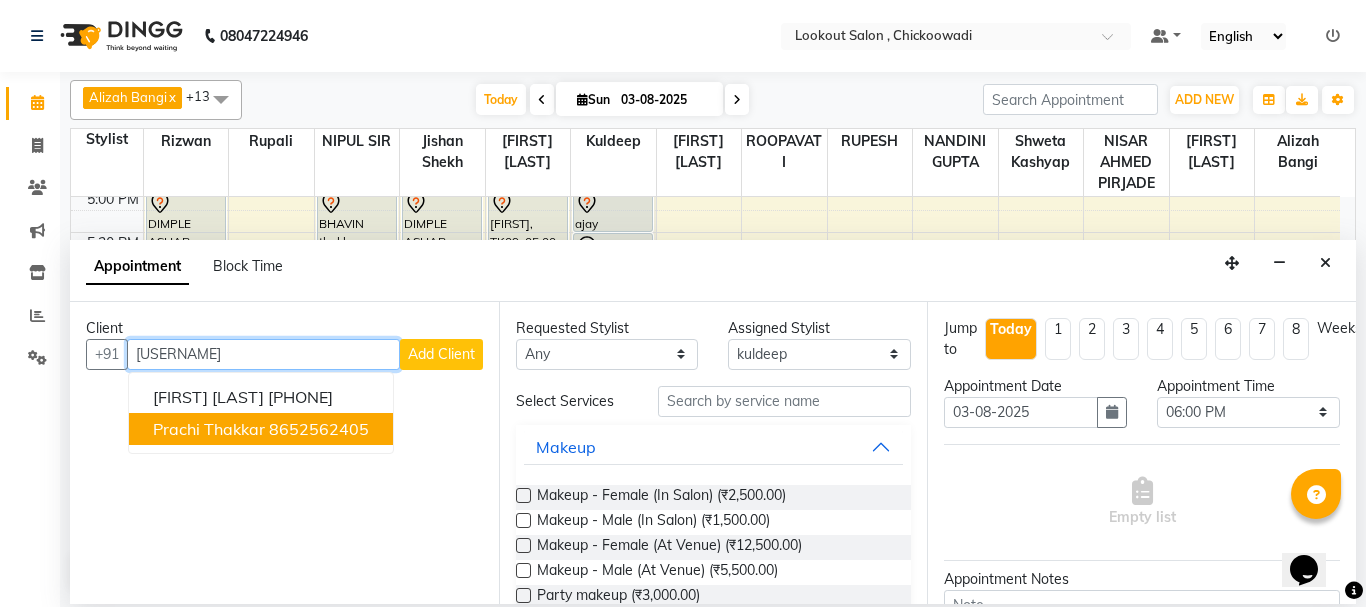 click on "prachi thakkar" at bounding box center (209, 429) 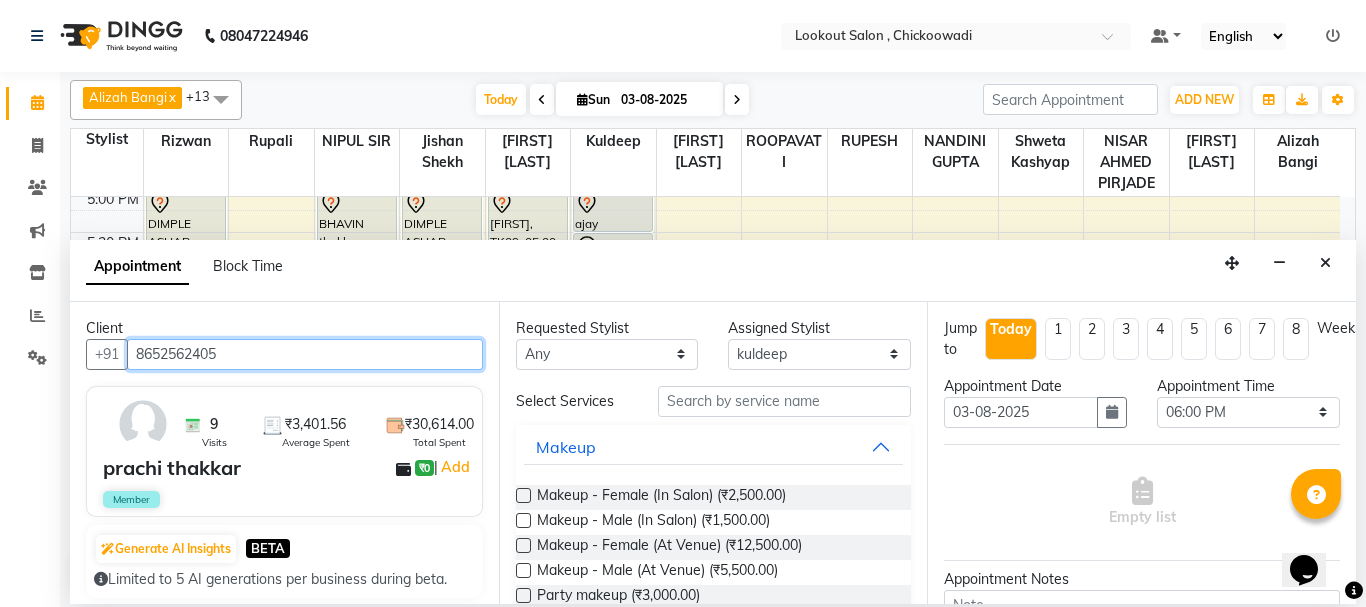 type on "8652562405" 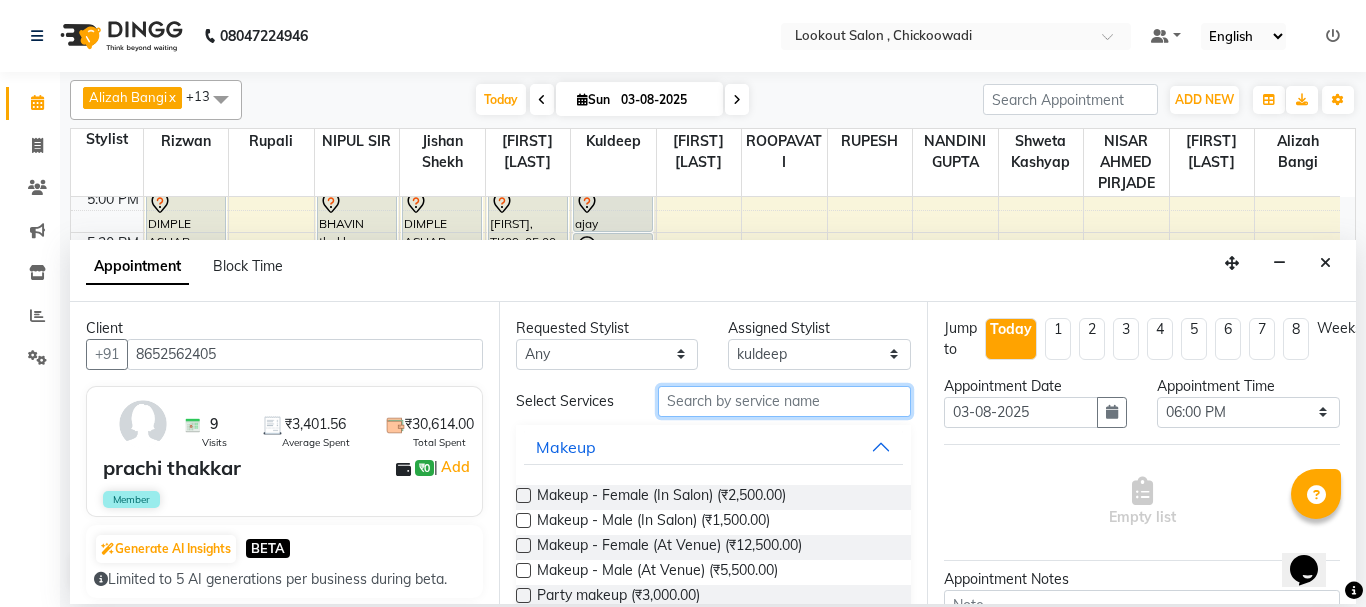 click at bounding box center (785, 401) 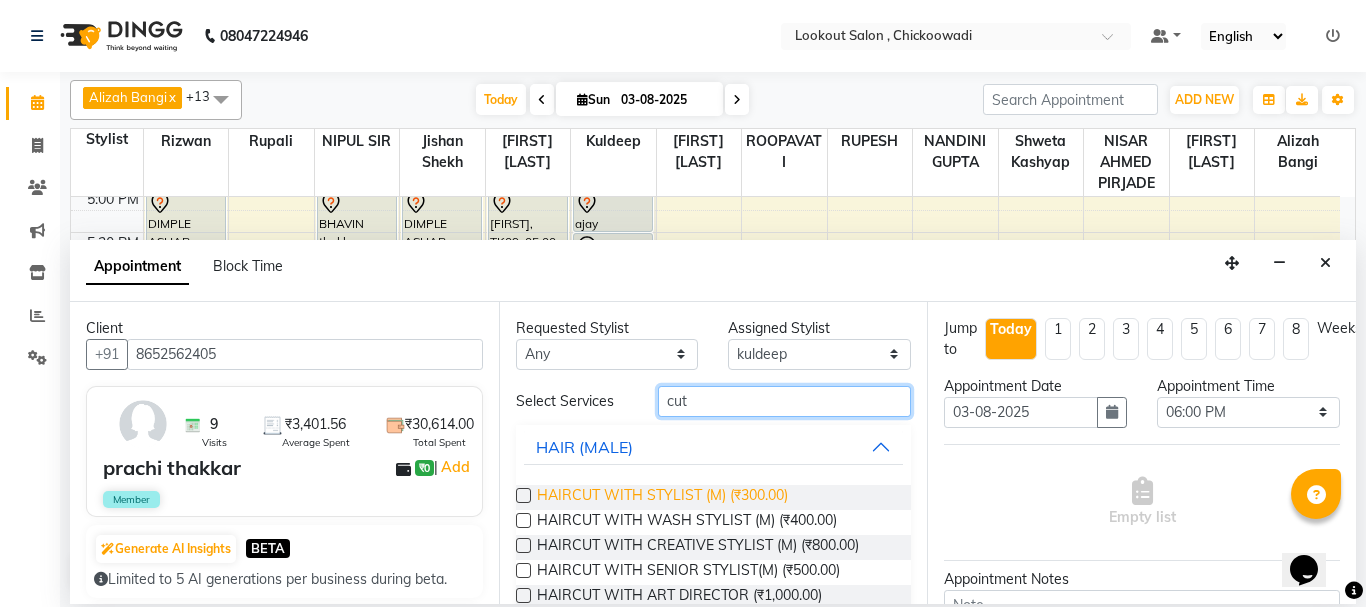 type on "cut" 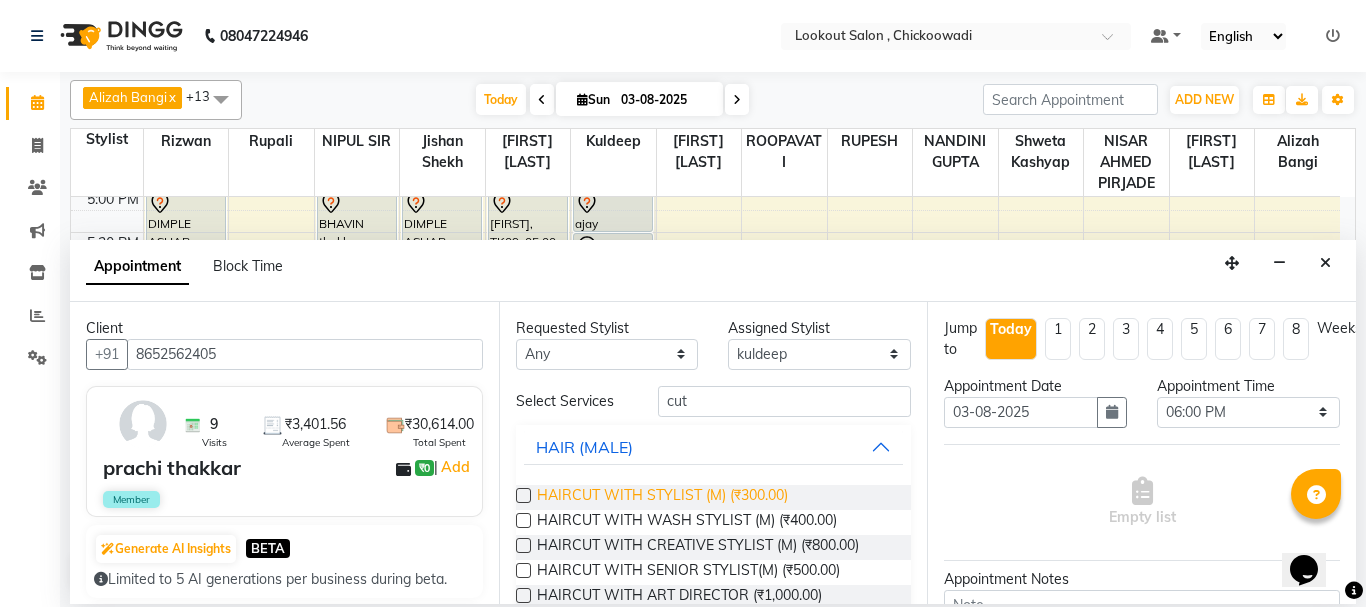 click on "HAIRCUT WITH STYLIST (M) (₹300.00)" at bounding box center [662, 497] 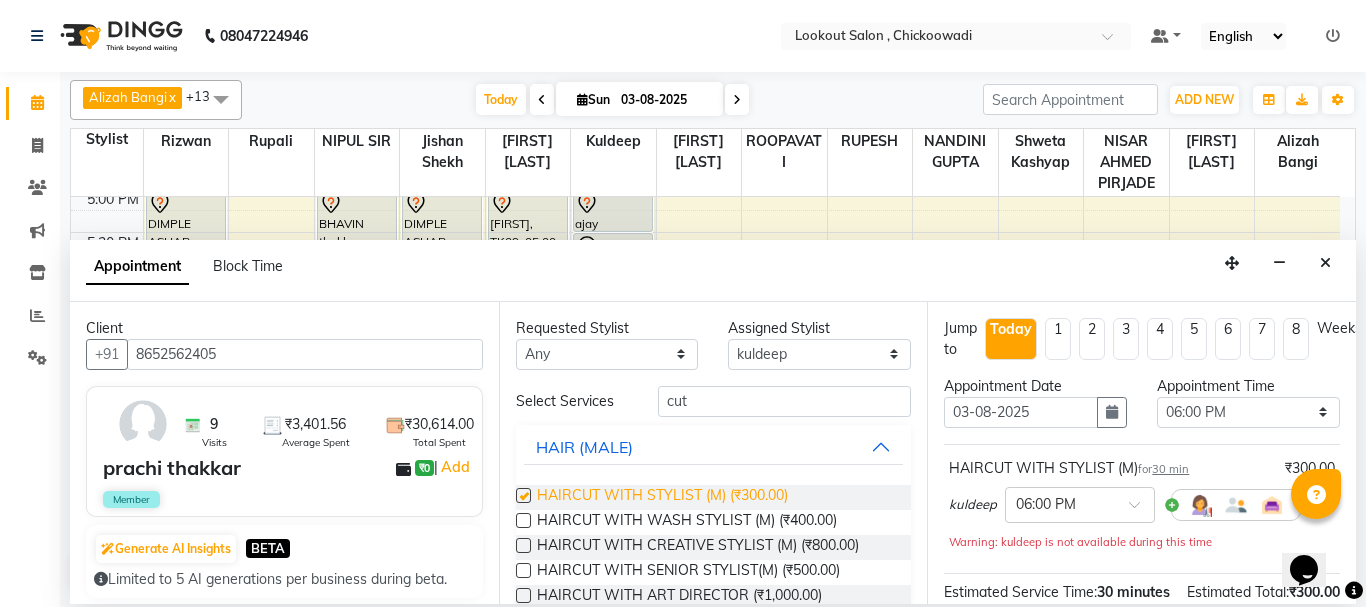 checkbox on "false" 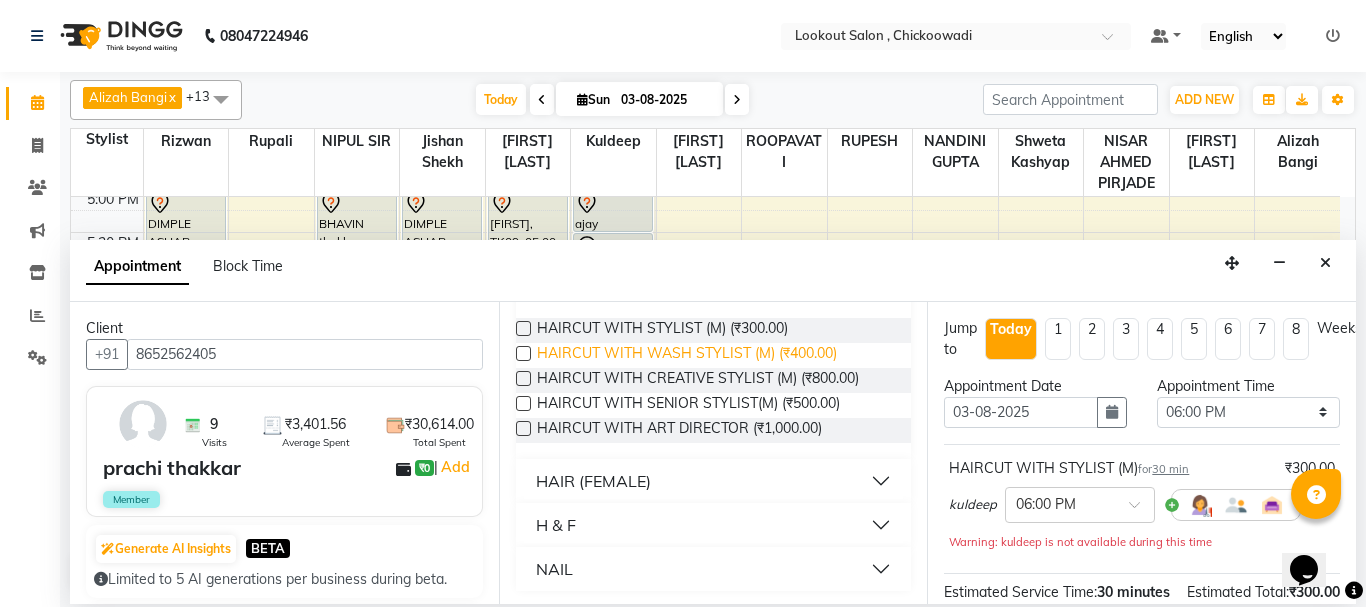 scroll, scrollTop: 170, scrollLeft: 0, axis: vertical 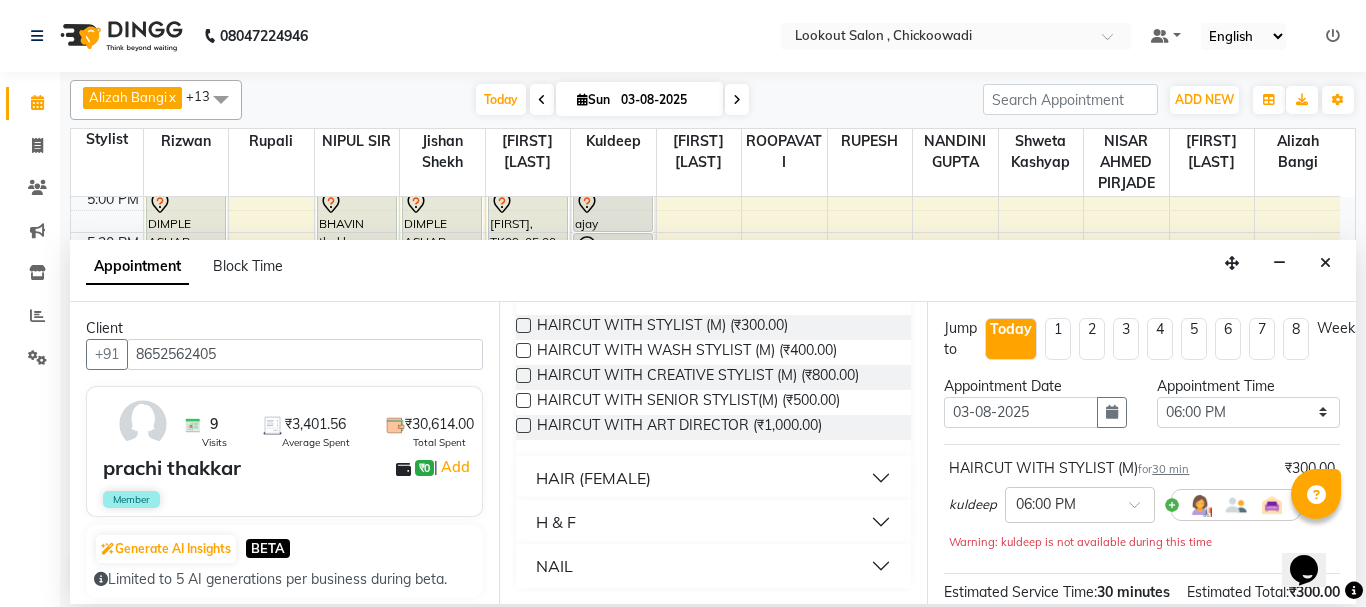 click on "HAIR (FEMALE)" at bounding box center [593, 478] 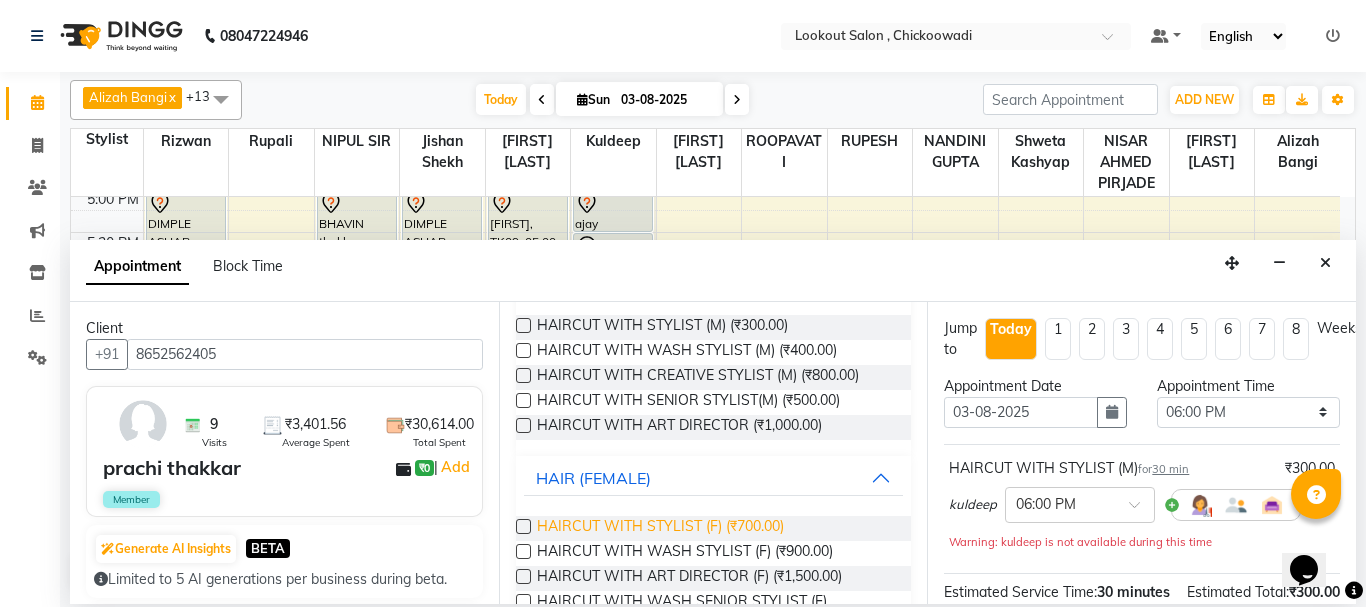 click on "HAIRCUT WITH STYLIST (F) (₹700.00)" at bounding box center [660, 528] 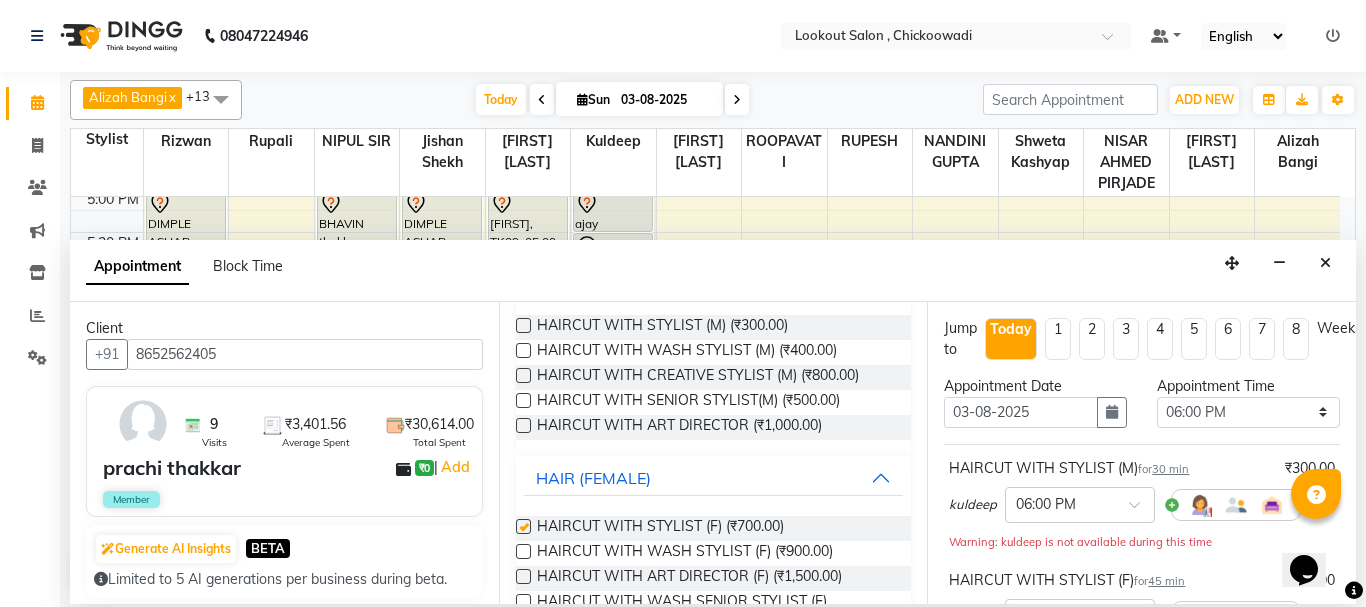 checkbox on "false" 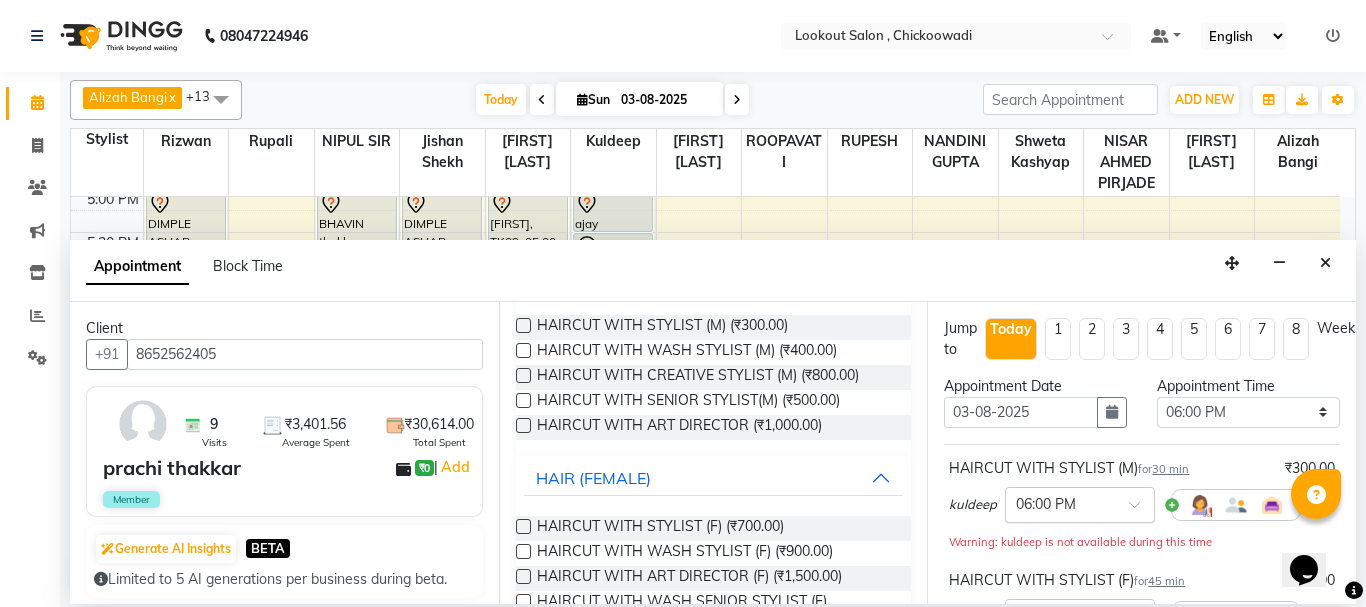 scroll, scrollTop: 100, scrollLeft: 0, axis: vertical 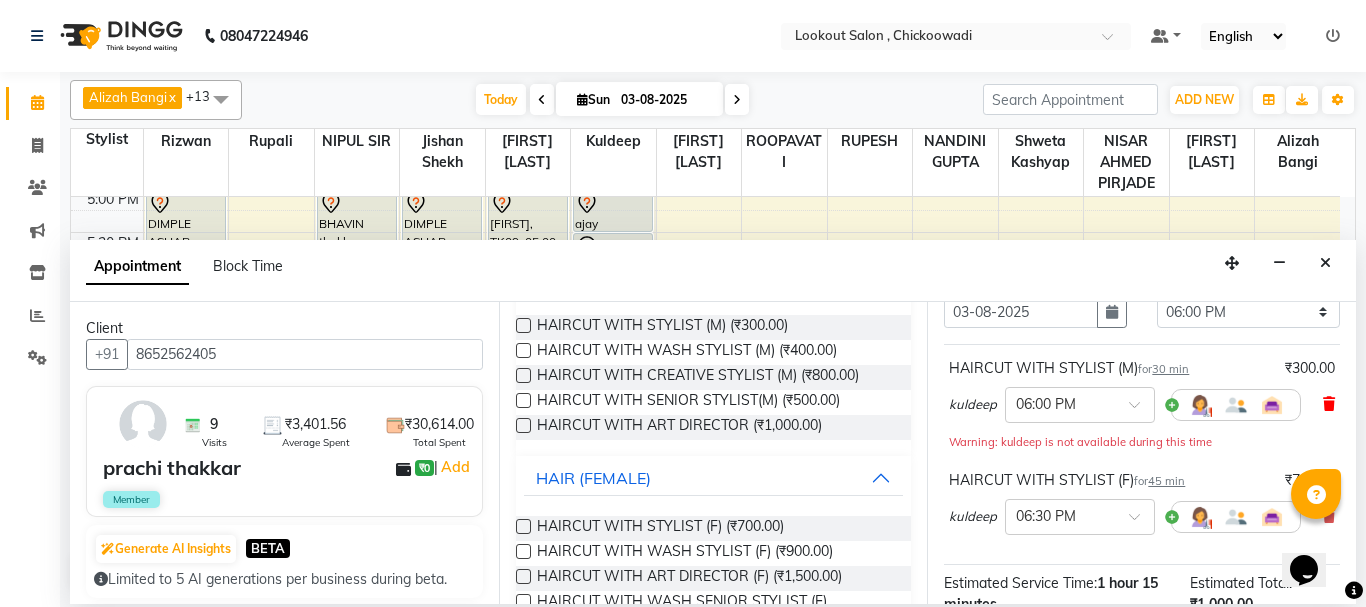 click at bounding box center [1329, 404] 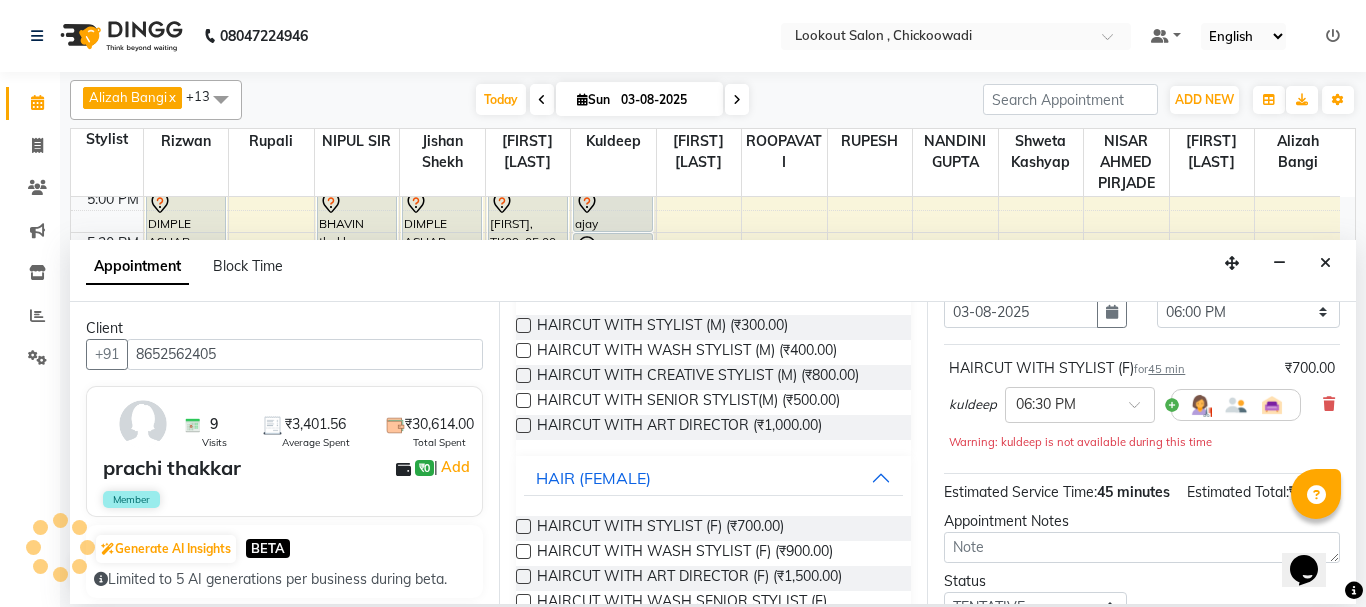 scroll, scrollTop: 281, scrollLeft: 0, axis: vertical 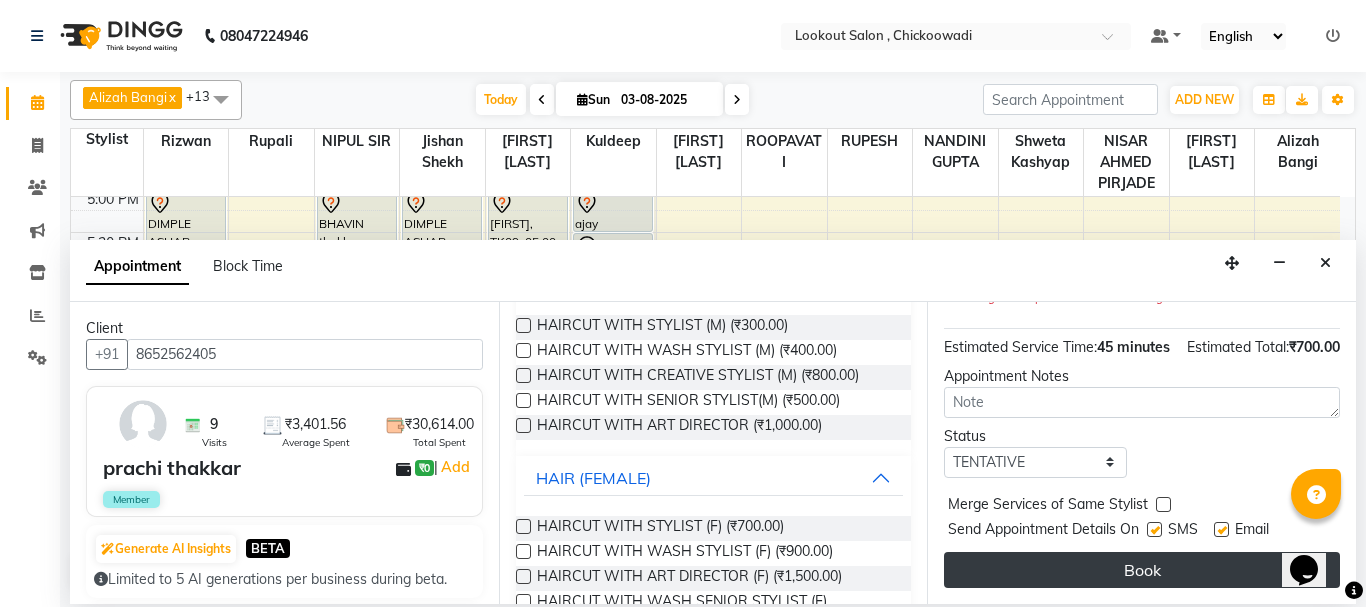 click on "Book" at bounding box center (1142, 570) 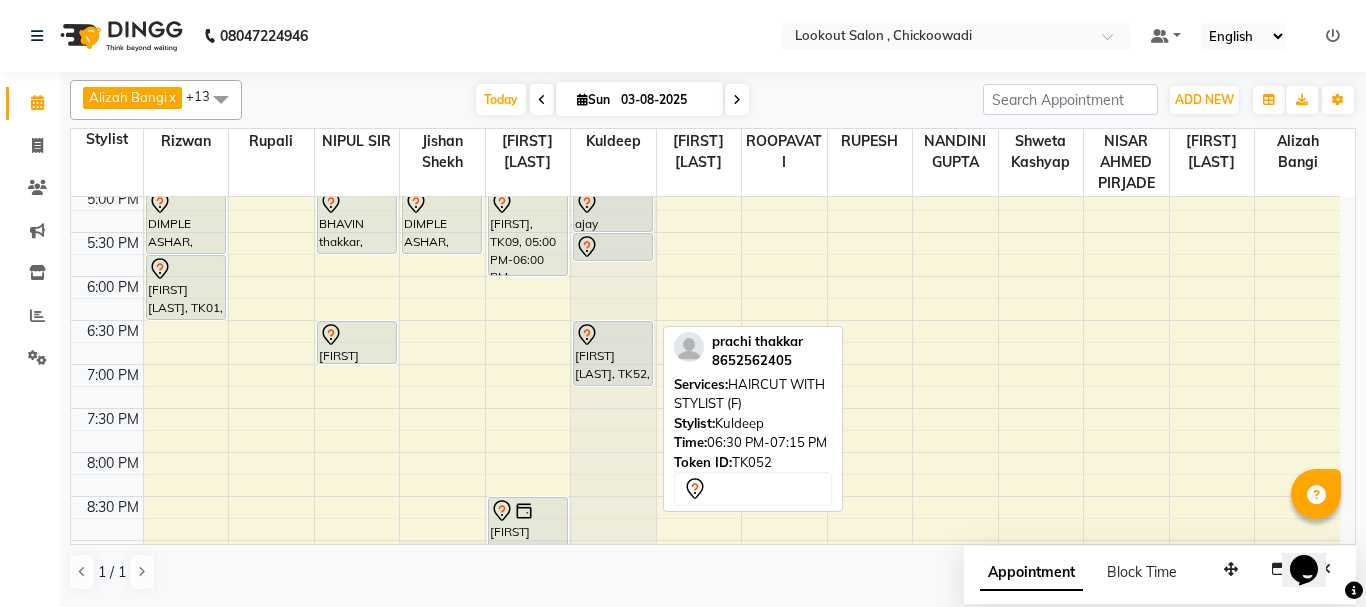 click at bounding box center (613, 385) 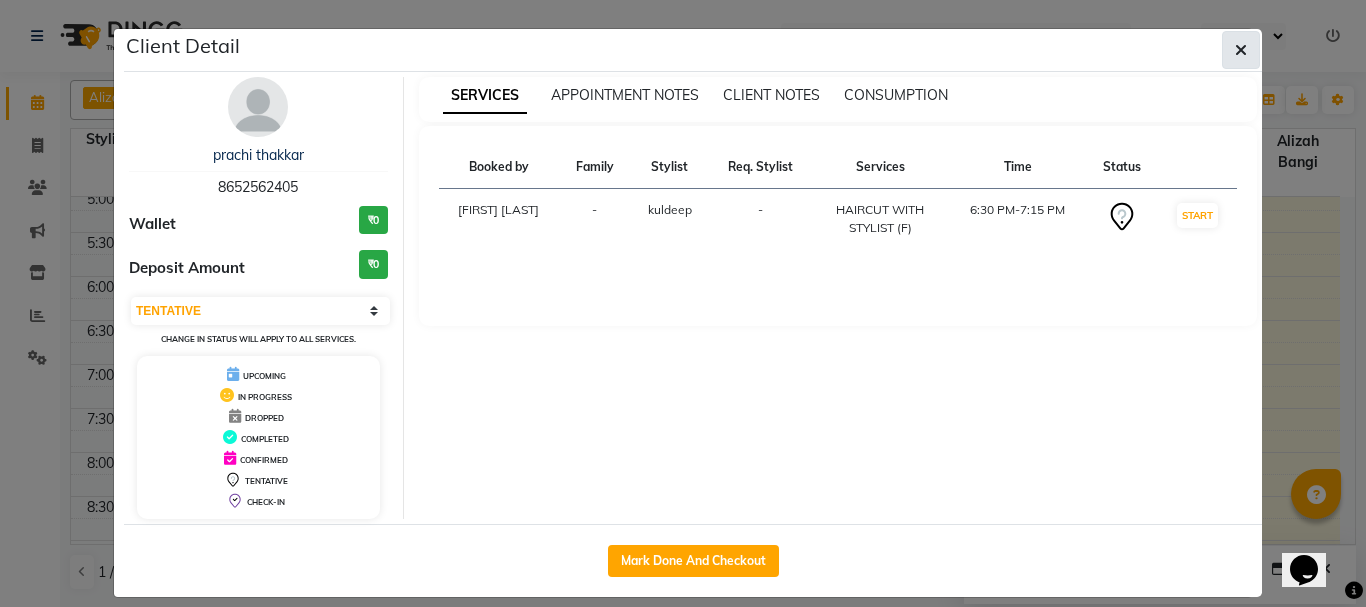 click 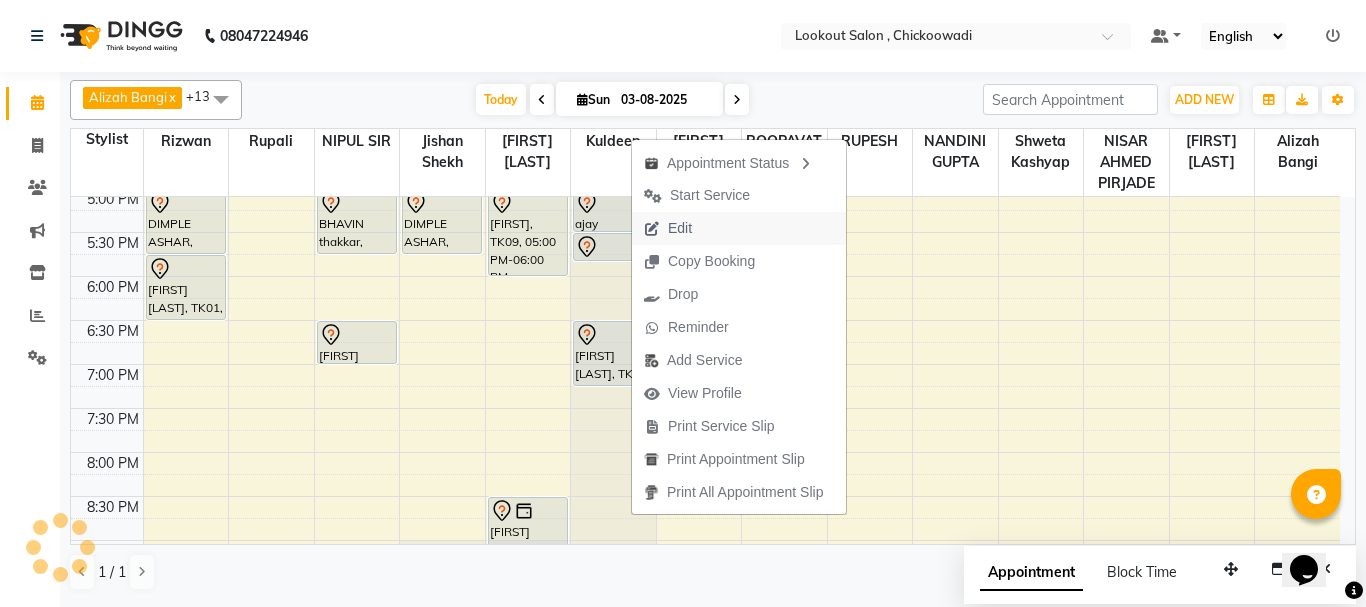 click on "Edit" at bounding box center (680, 228) 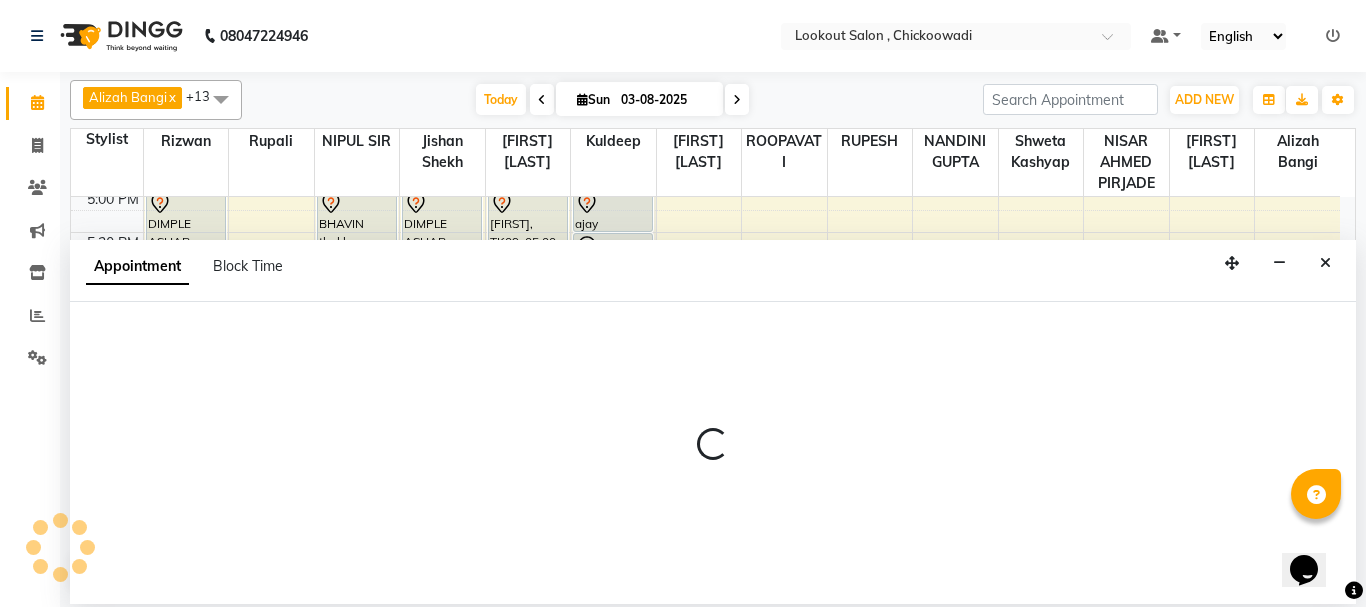 select on "tentative" 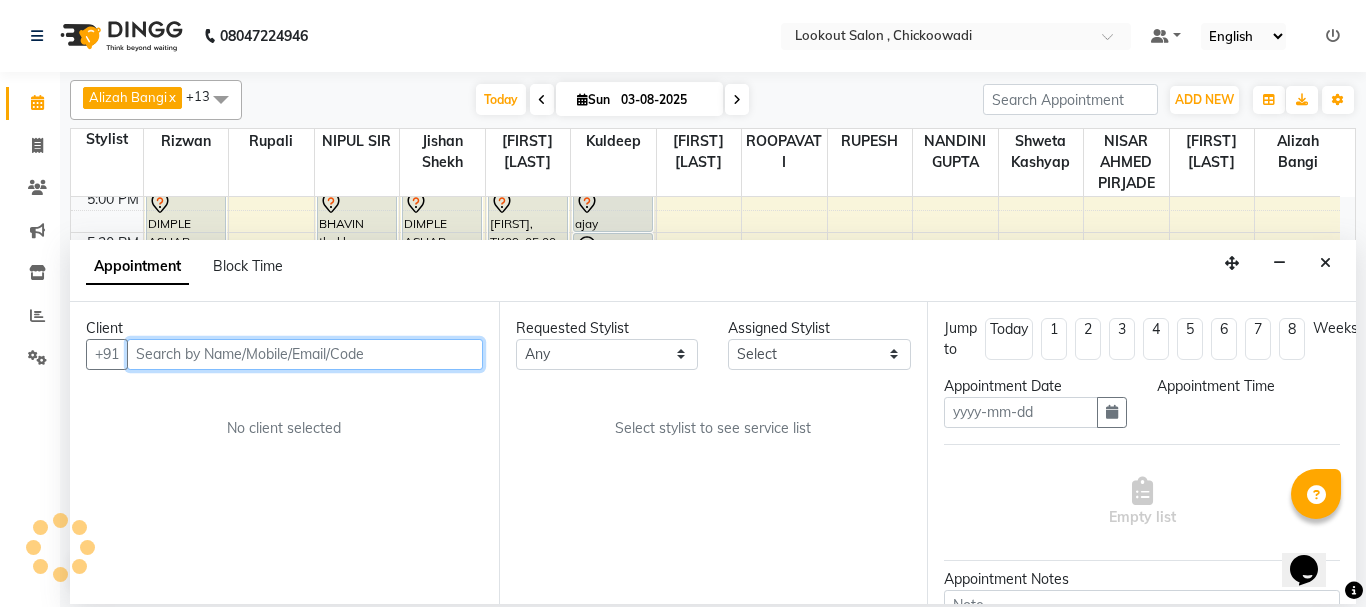 type on "03-08-2025" 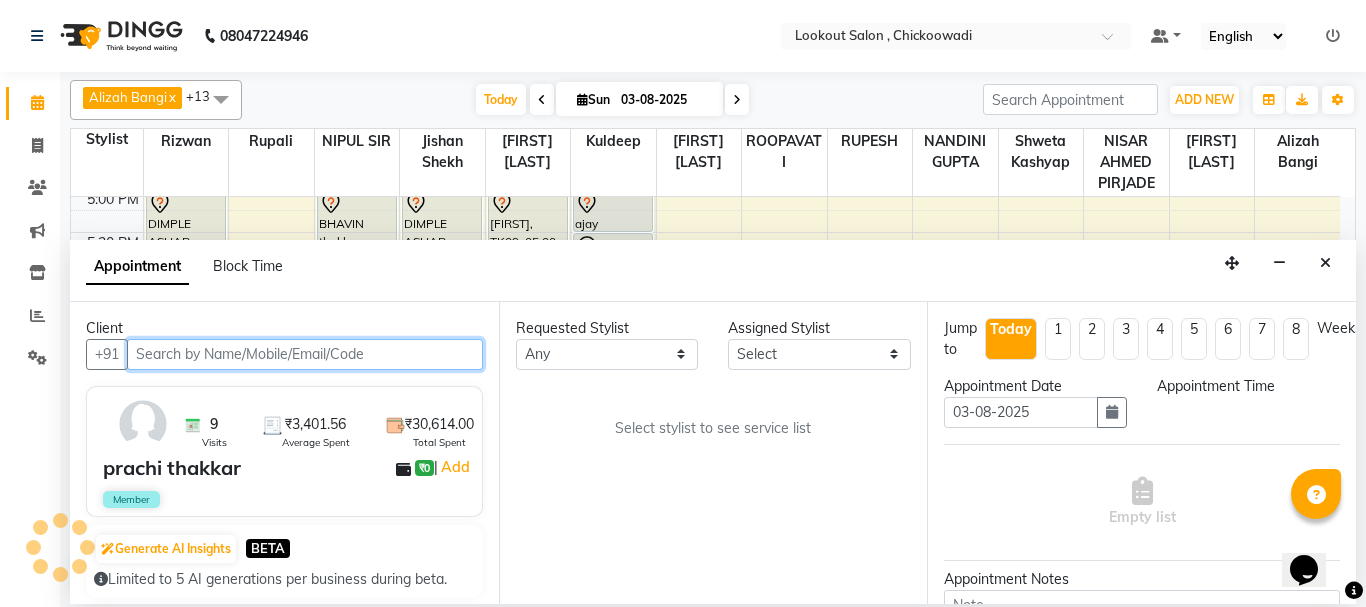 select on "1110" 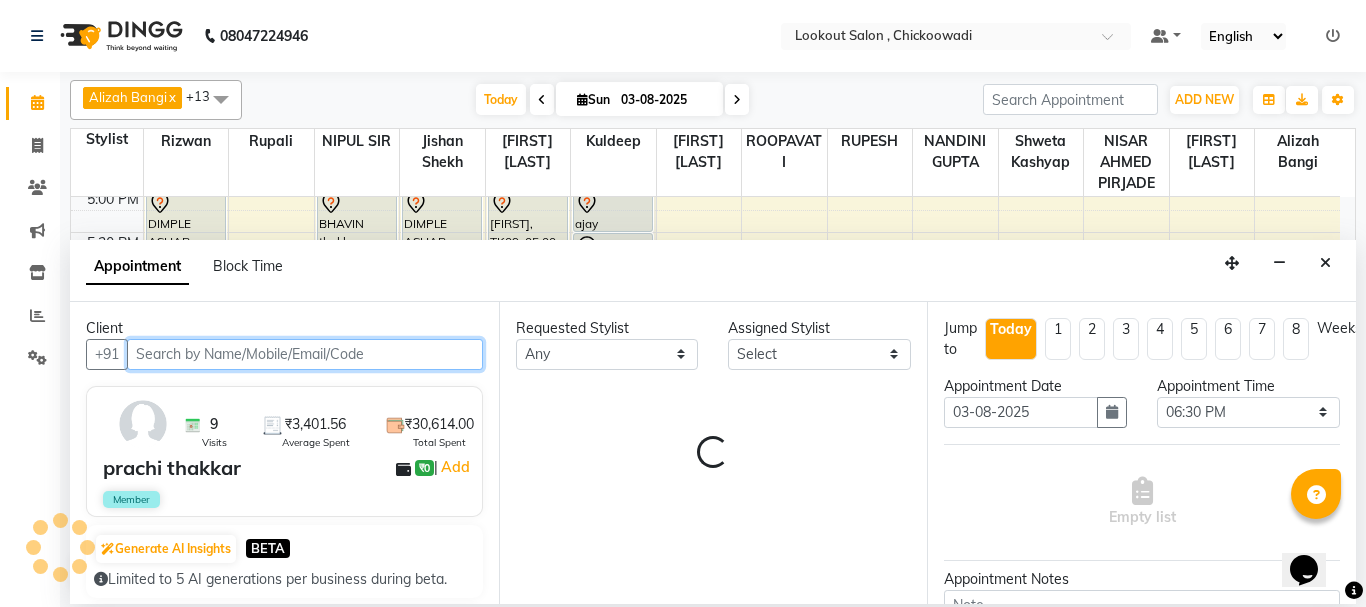 select on "19837" 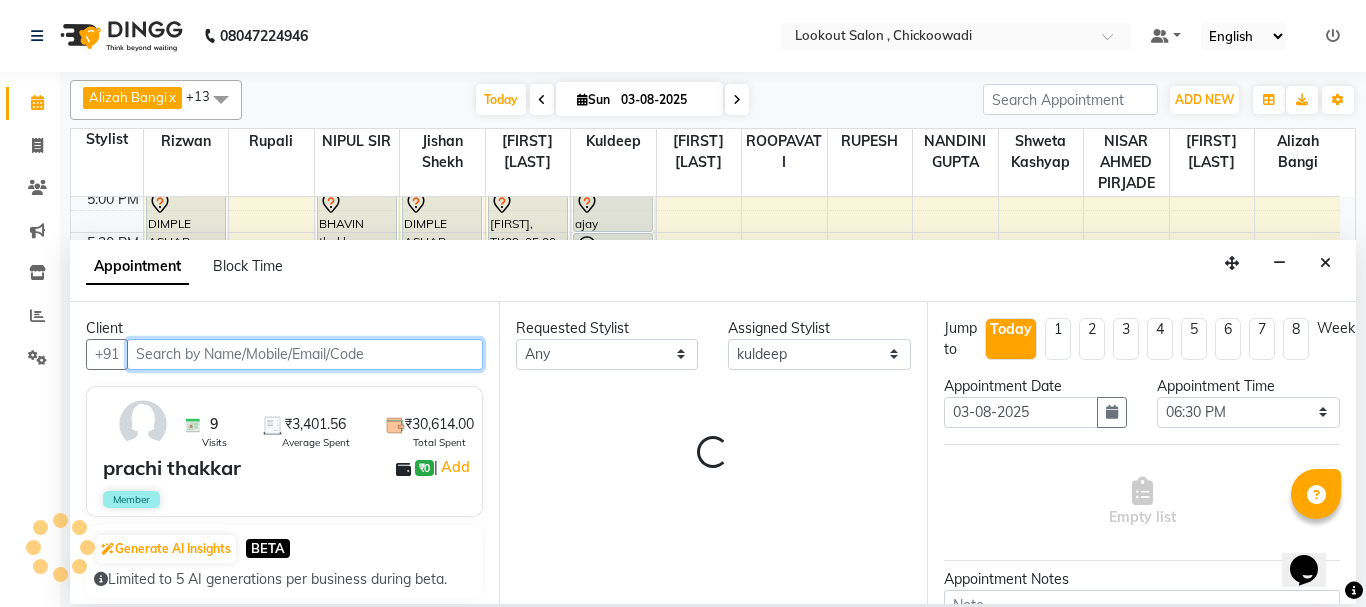 scroll, scrollTop: 617, scrollLeft: 0, axis: vertical 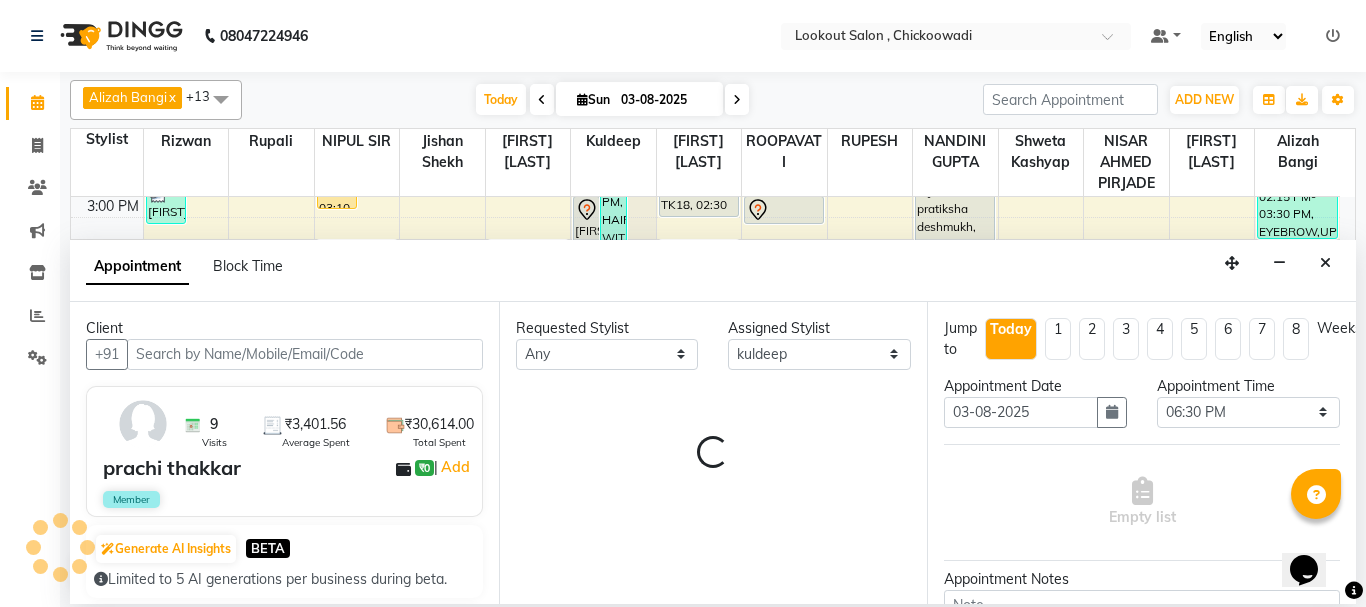 select on "304" 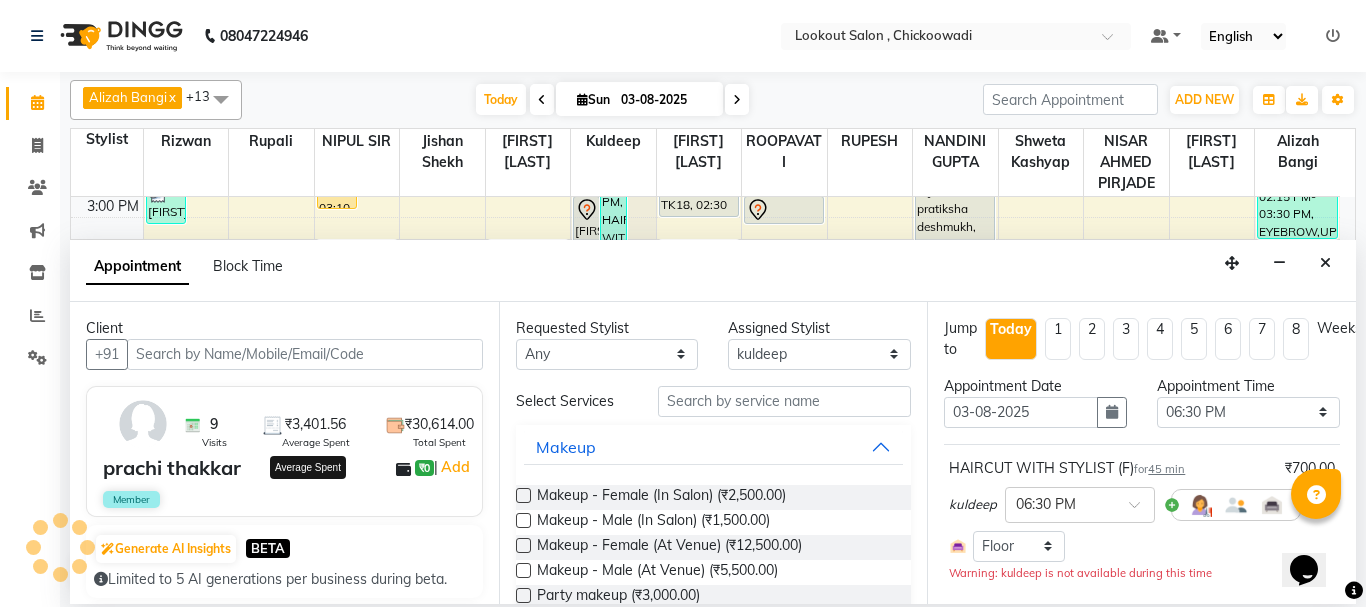 click on "Average Spent" at bounding box center (316, 442) 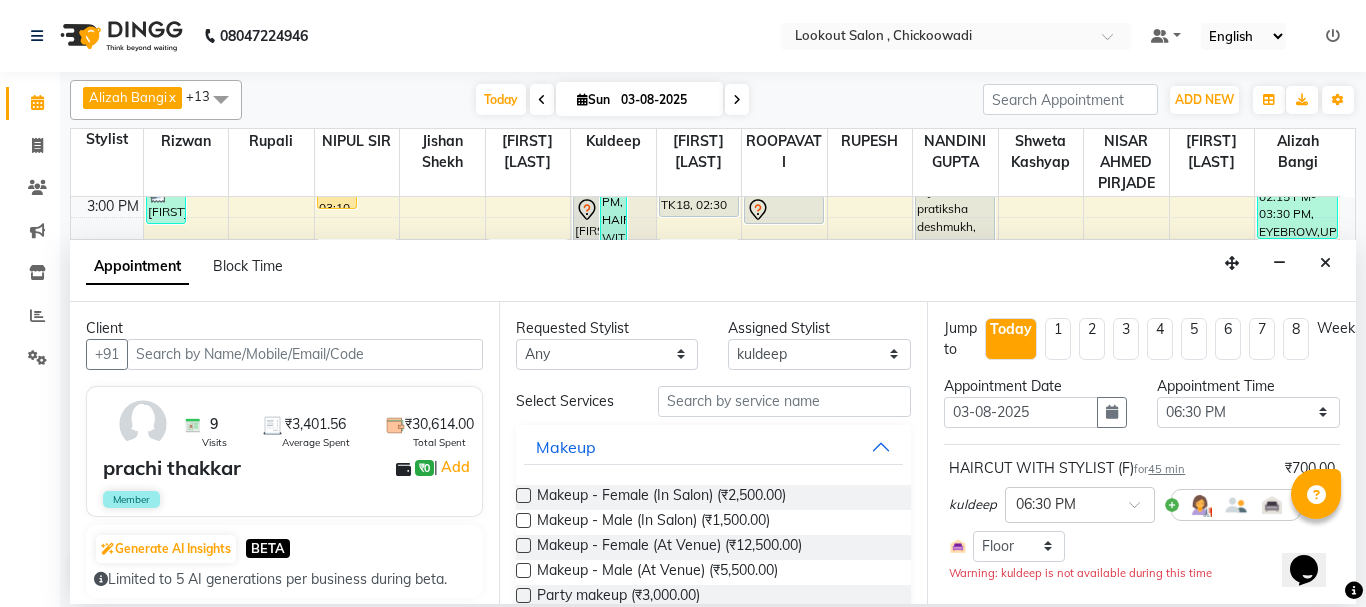 click on "prachi thakkar" at bounding box center [172, 468] 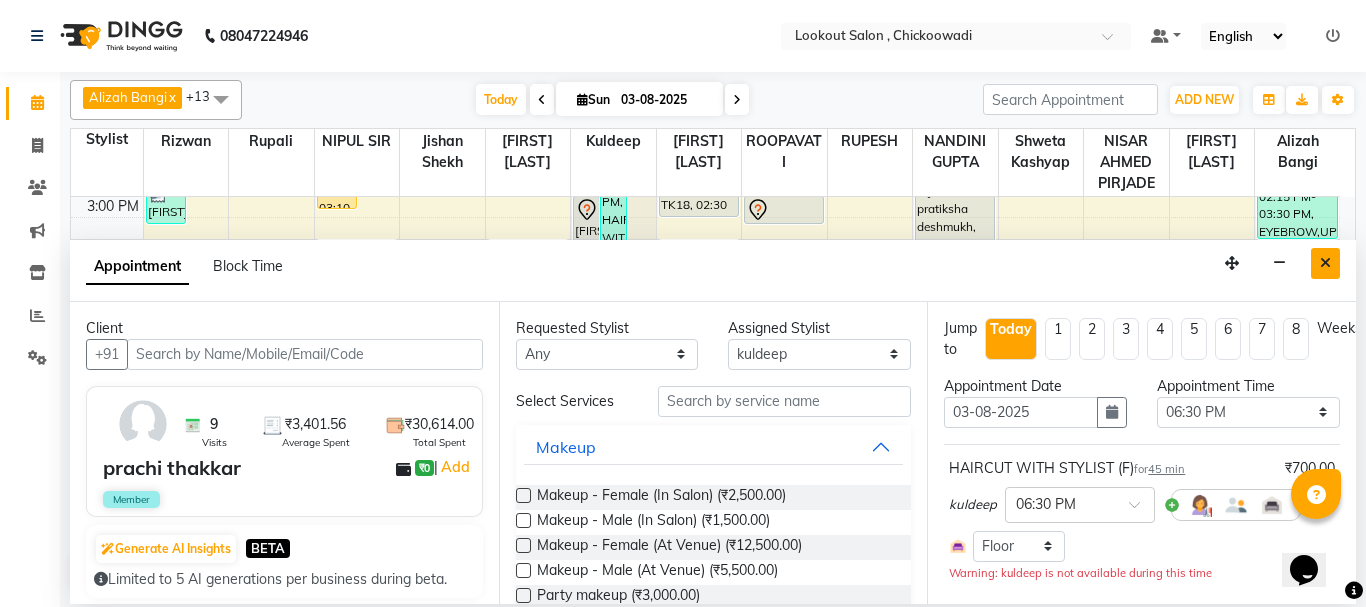click at bounding box center [1325, 263] 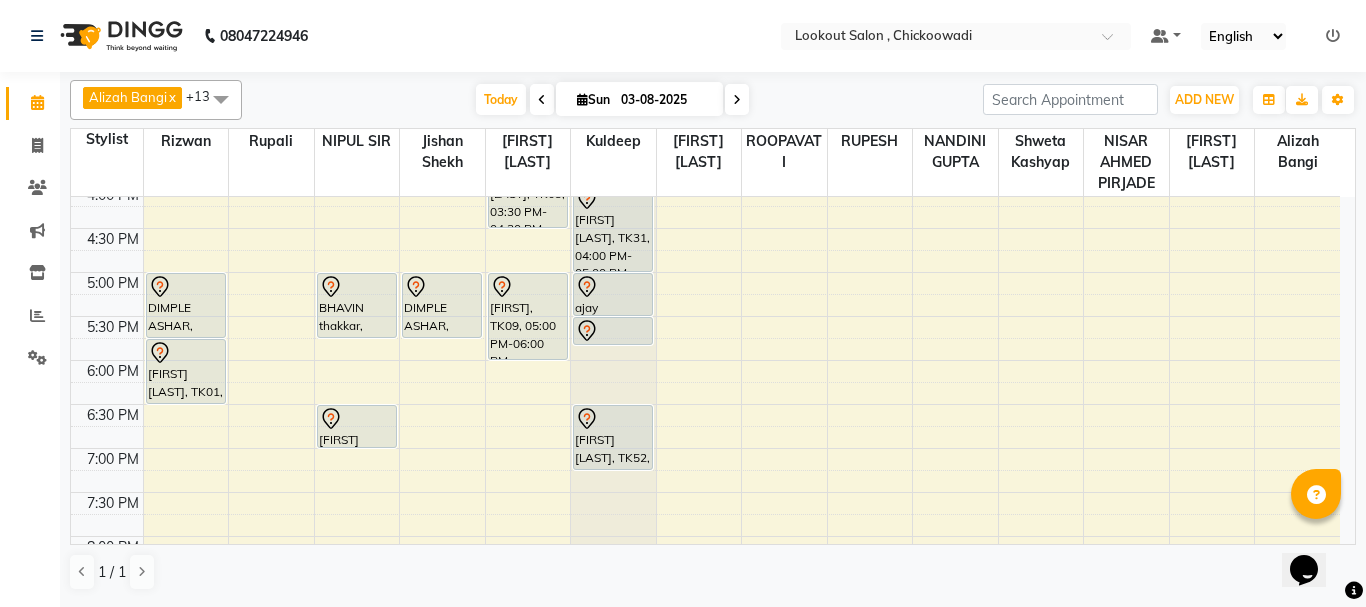 scroll, scrollTop: 817, scrollLeft: 0, axis: vertical 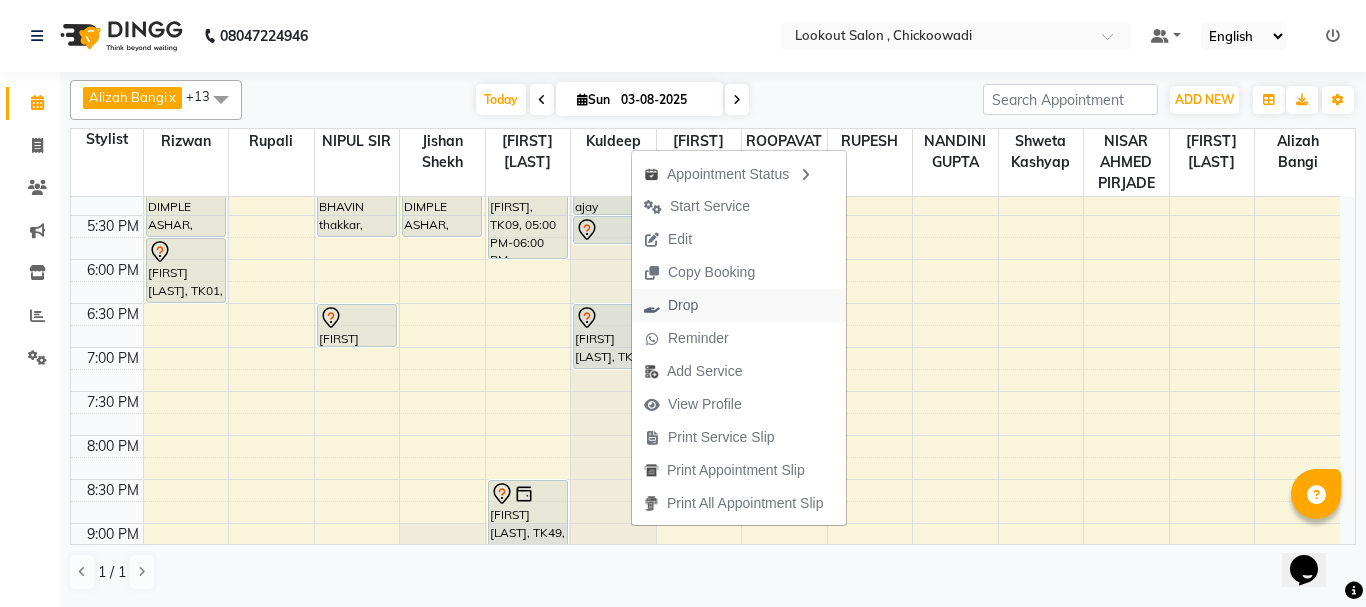 click on "Drop" at bounding box center [683, 305] 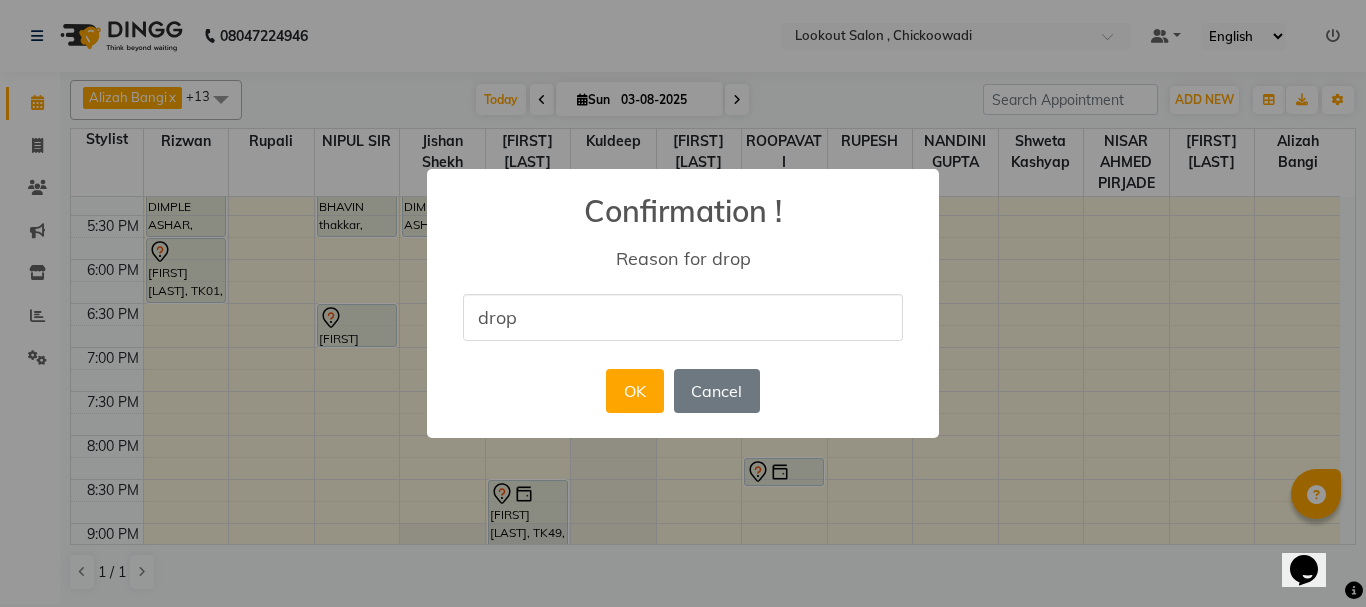 type on "drop" 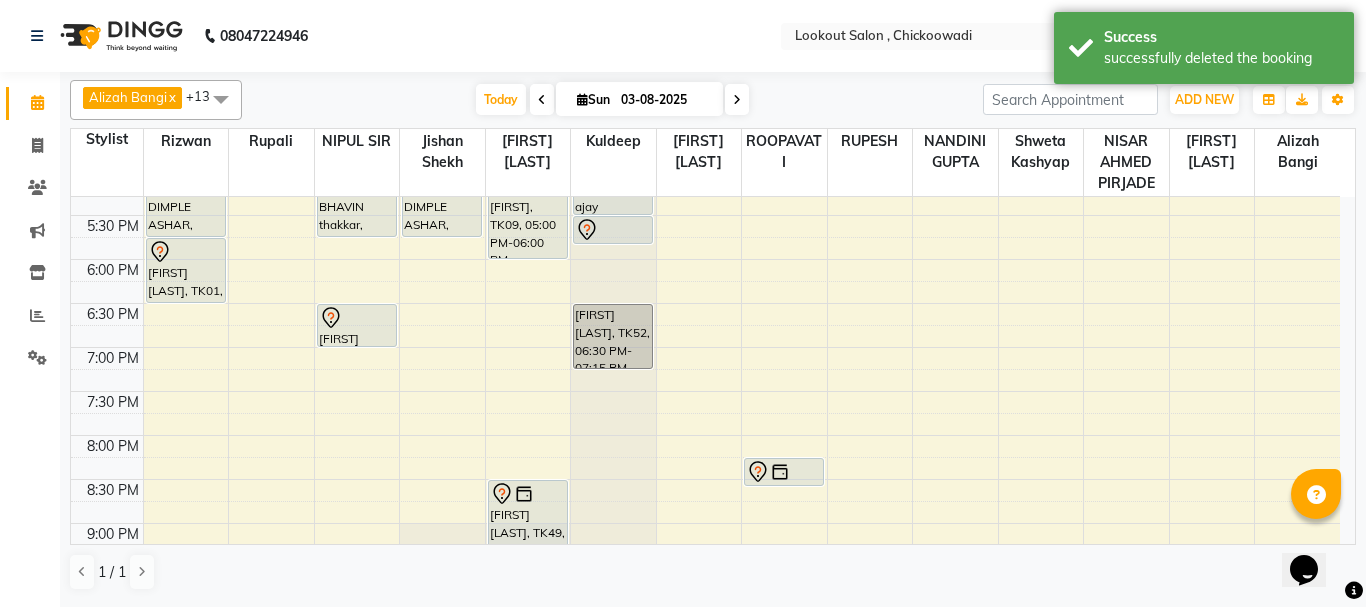 click on "8:00 AM 8:30 AM 9:00 AM 9:30 AM 10:00 AM 10:30 AM 11:00 AM 11:30 AM 12:00 PM 12:30 PM 1:00 PM 1:30 PM 2:00 PM 2:30 PM 3:00 PM 3:30 PM 4:00 PM 4:30 PM 5:00 PM 5:30 PM 6:00 PM 6:30 PM 7:00 PM 7:30 PM 8:00 PM 8:30 PM 9:00 PM 9:30 PM 10:00 PM 10:30 PM 11:00 PM 11:30 PM [FIRST] [LAST], TK46, 01:15 PM-02:15 PM, [NUMBER] INCH TOUCH-UP (WITH AMMONIA) [FIRST] [LAST], TK41, 01:40 PM-02:10 PM, [NUMBER] HAIR SPA UPTO SHOULDER [FIRST] [LAST], TK41, 02:10 PM-02:55 PM, HAIRCUT WITH SENIOR STYLIST (F) [FIRST] [LAST], TK51, 02:50 PM-03:20 PM, HAIRCUT WITH STYLIST (M) [FIRST] [LAST], TK01, 05:00 PM-05:45 PM, HAIRCUT WITH CREATIVE STYLIST (F) [FIRST] [LAST], TK01, 05:45 PM-06:30 PM, HAIRCUT WITH CREATIVE STYLIST (F) [FIRST] [LAST], TK02, 02:00 PM-03:10 PM, HAIRCUT WITH ART DIRECTOR [FIRST] [LAST], TK50, 02:20 PM-02:50 PM, HAIRCUT WITH ART DIRECTOR [FIRST] [LAST], TK24, 03:30 PM-04:00 PM, HAIRCUT WITH ART DIRECTOR" at bounding box center (705, 83) 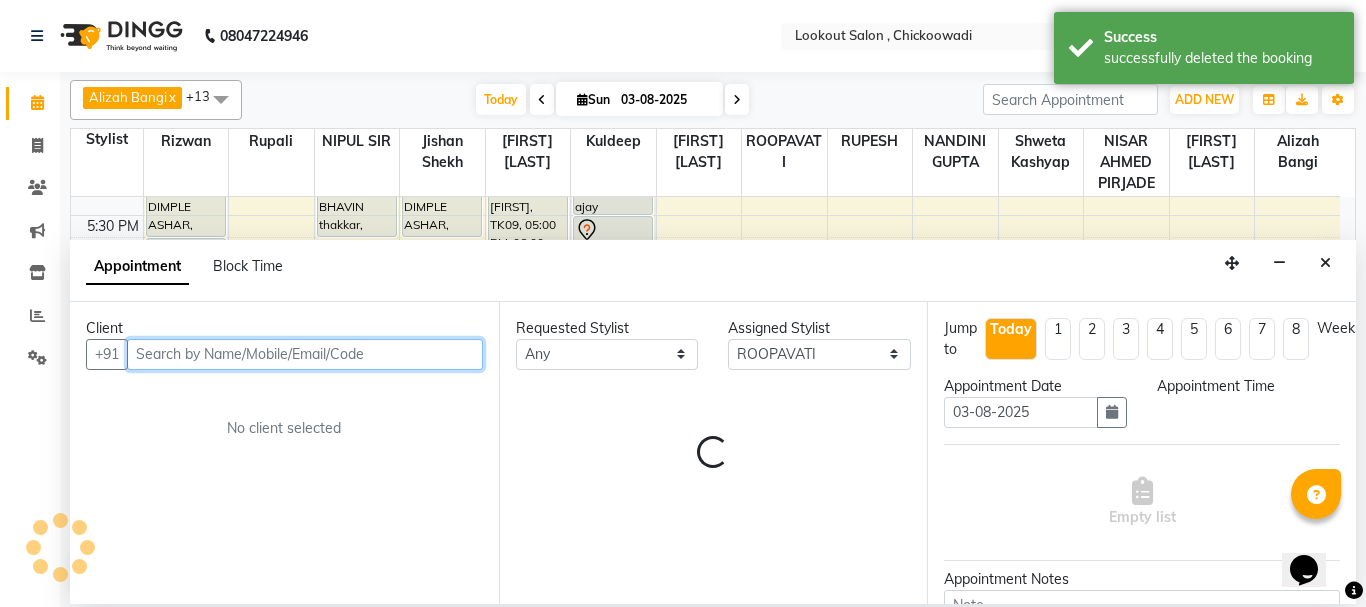 select on "1110" 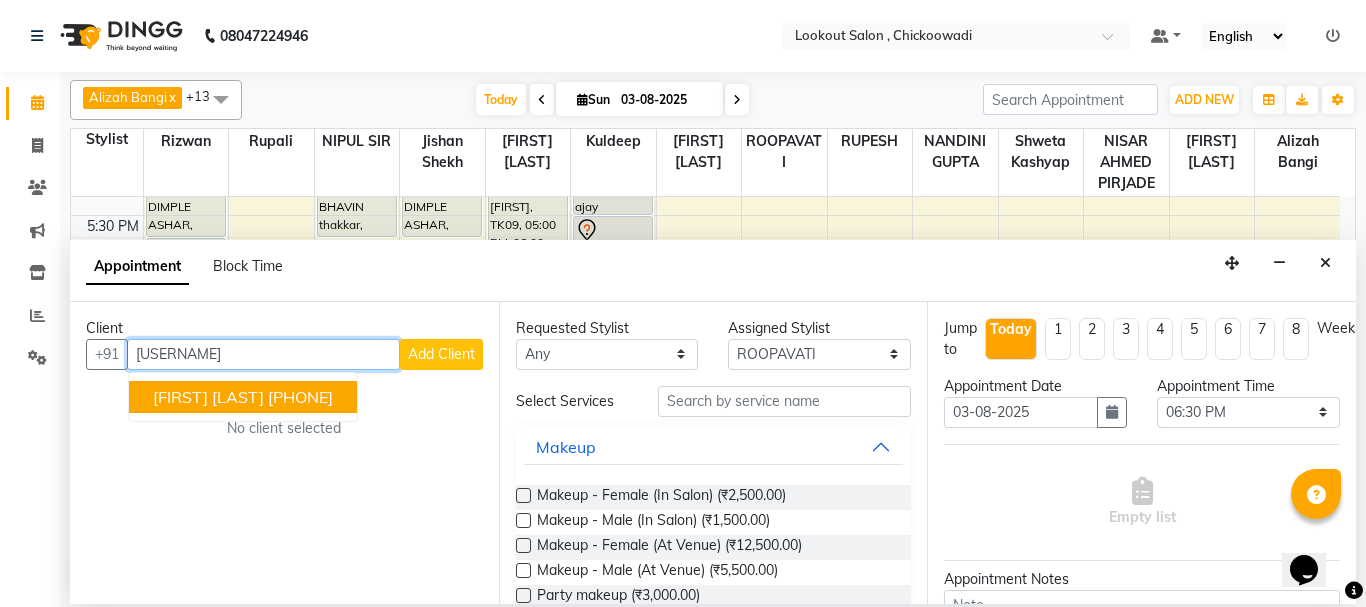 click on "[PHONE]" at bounding box center [300, 397] 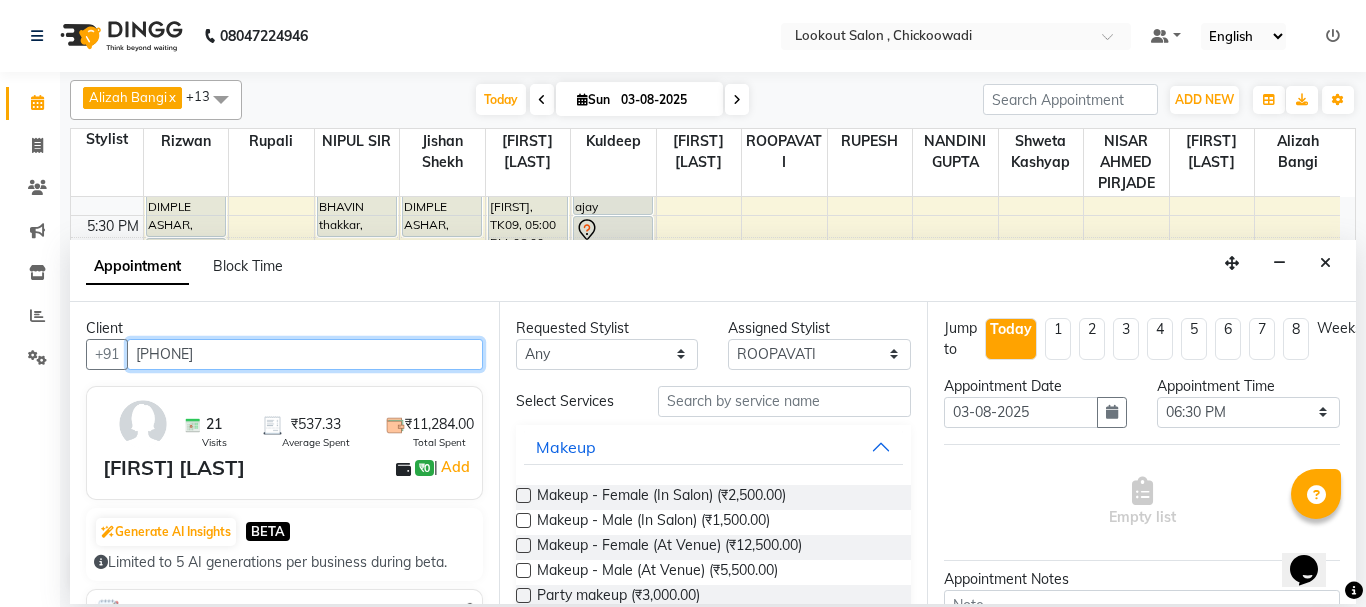 type on "[PHONE]" 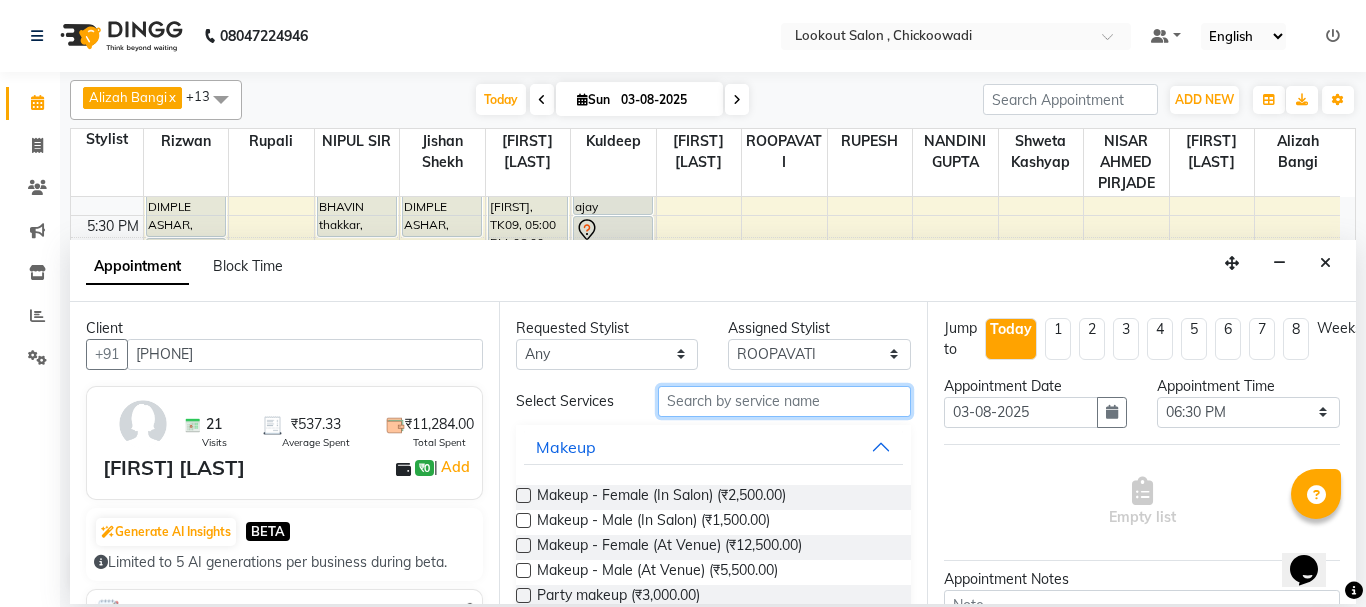 click at bounding box center (785, 401) 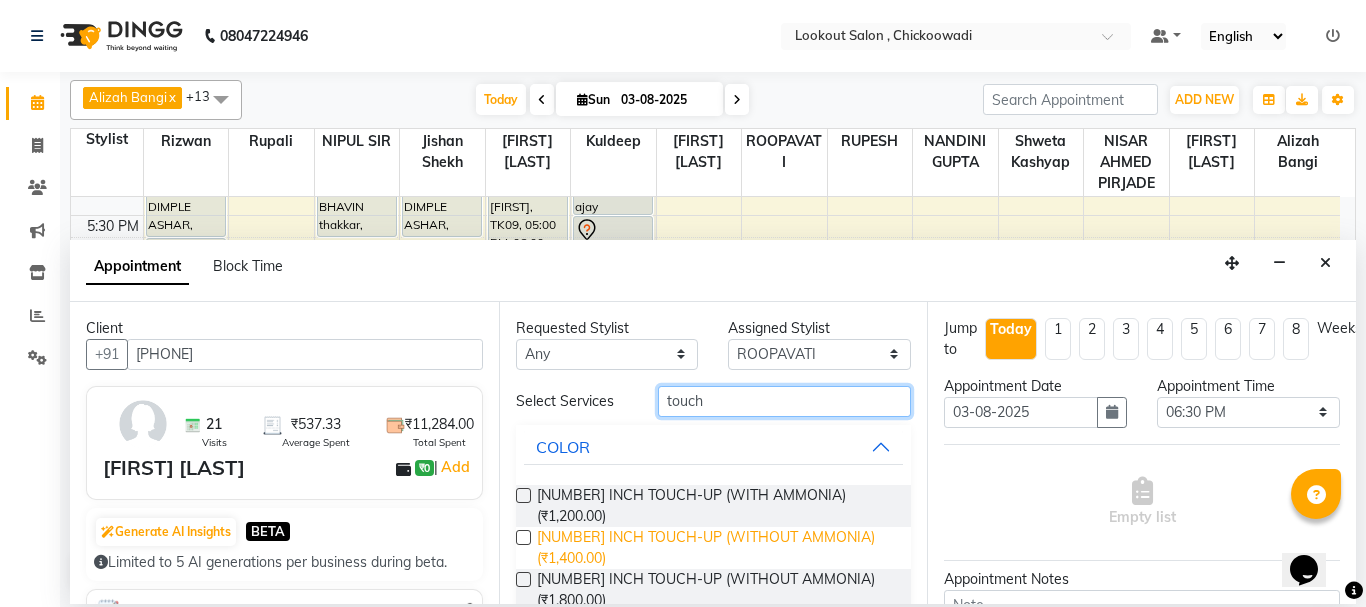 type on "touch" 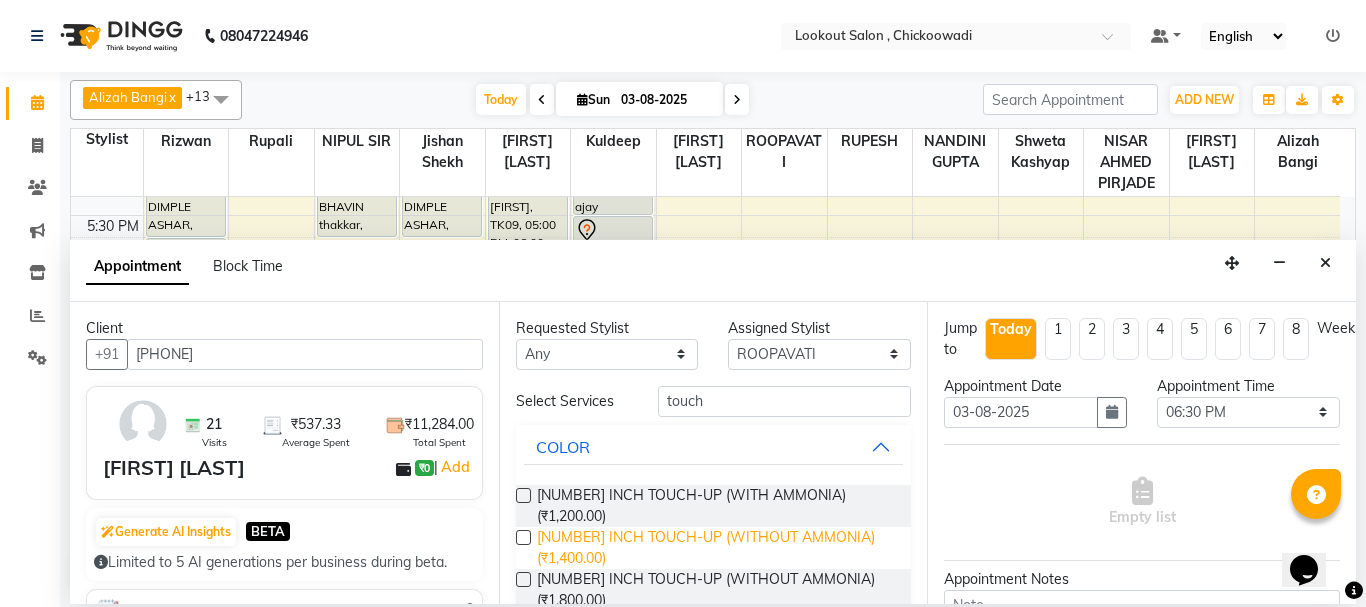 click on "[NUMBER] INCH TOUCH-UP (WITHOUT AMMONIA) (₹1,400.00)" at bounding box center [716, 548] 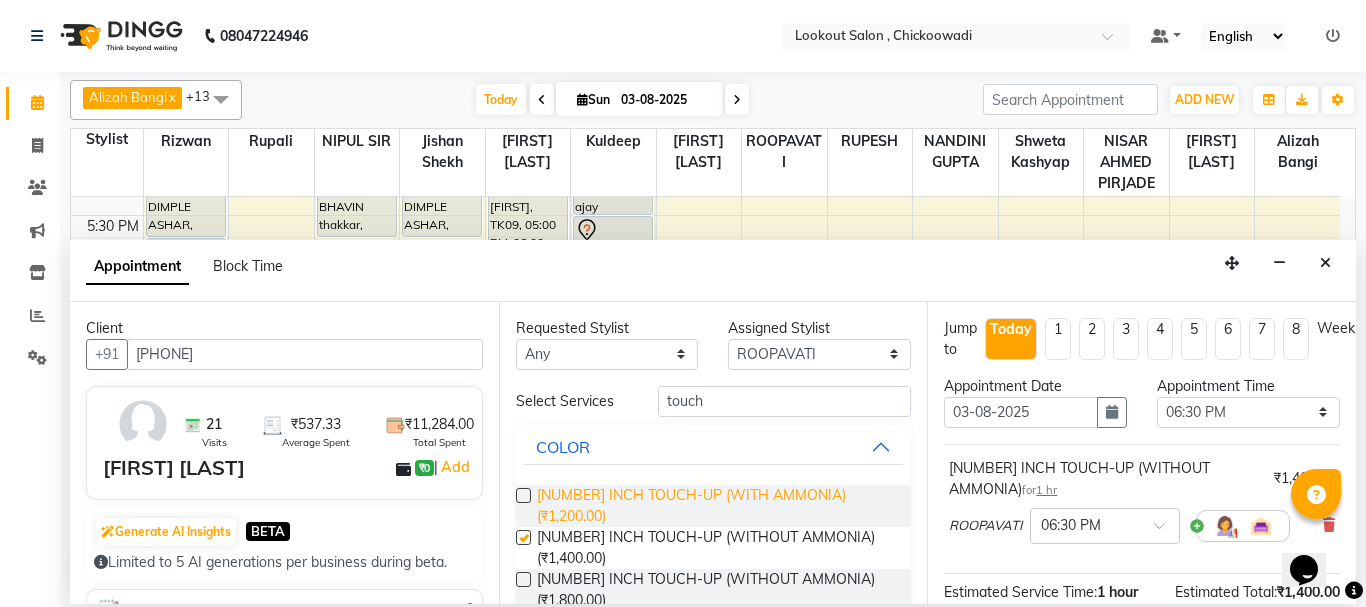 checkbox on "false" 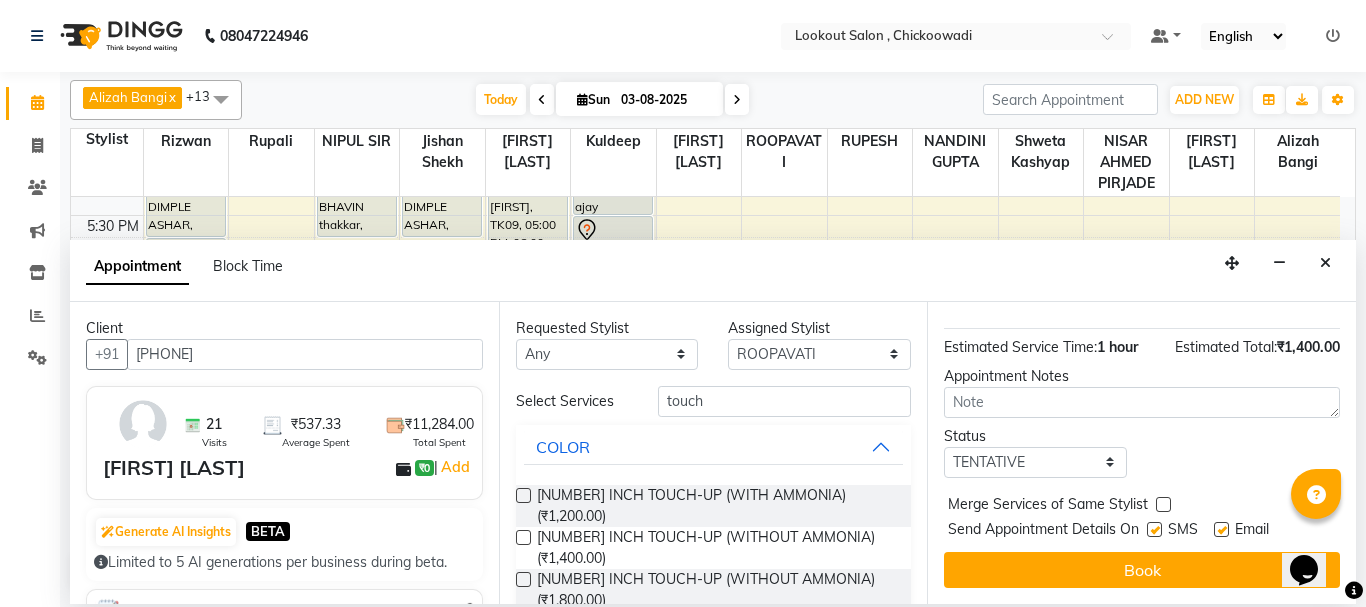 scroll, scrollTop: 260, scrollLeft: 0, axis: vertical 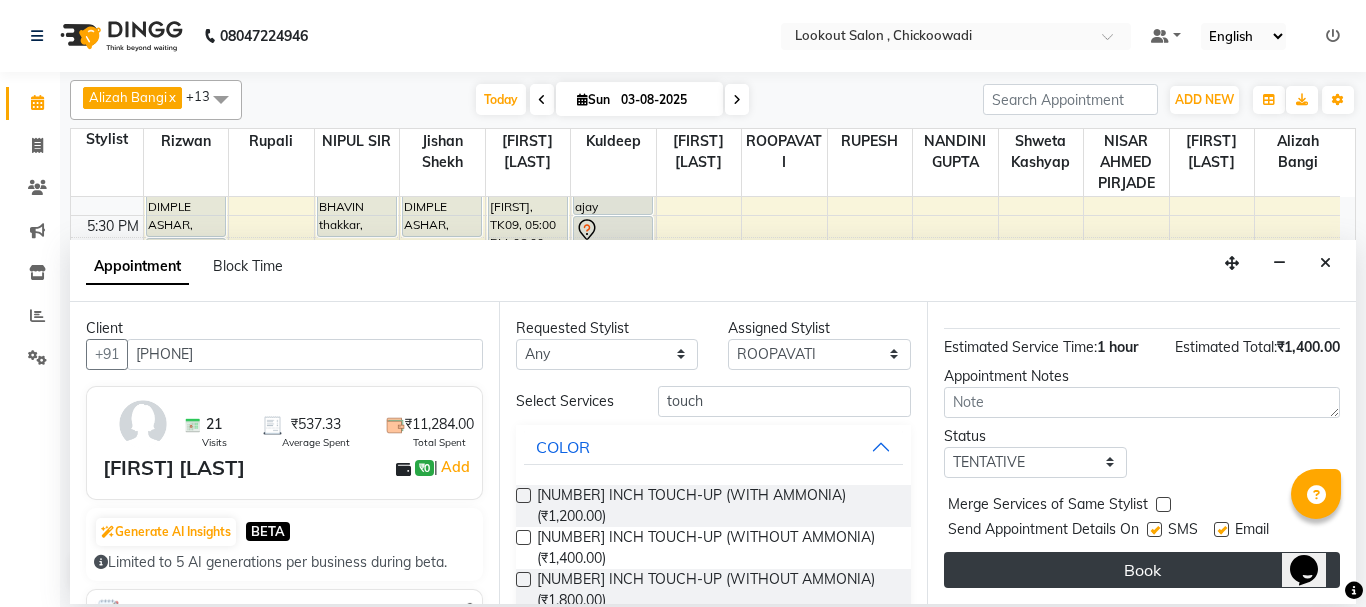 click on "Book" at bounding box center (1142, 570) 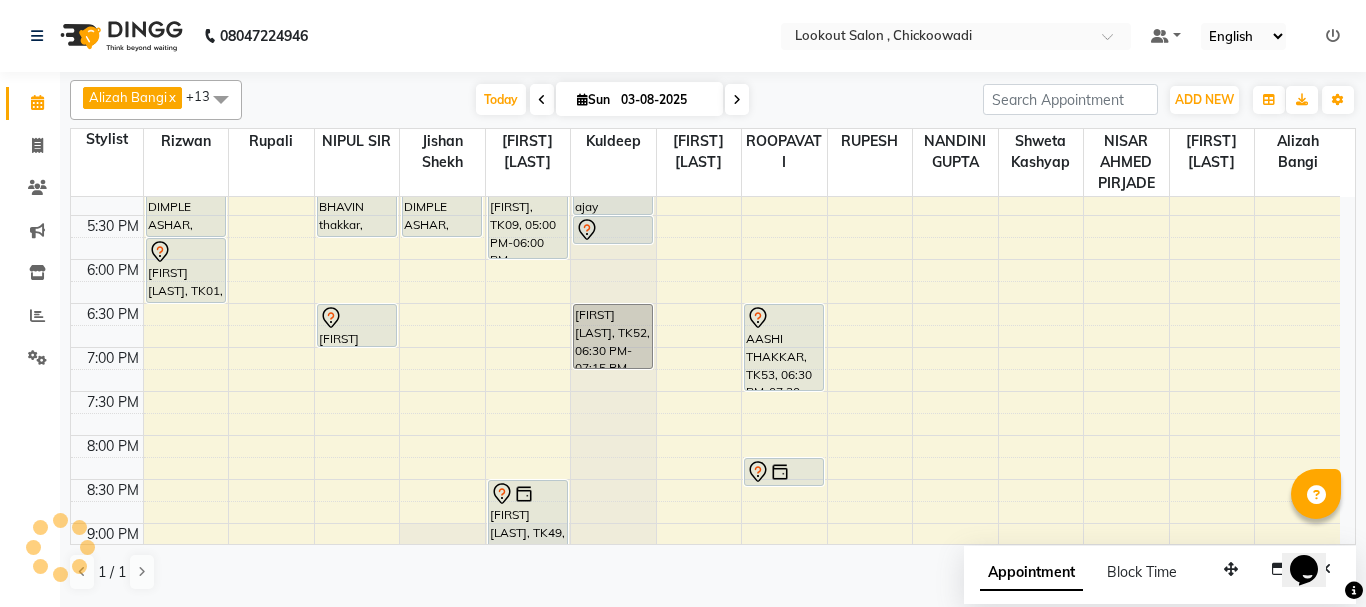 click at bounding box center (1333, 36) 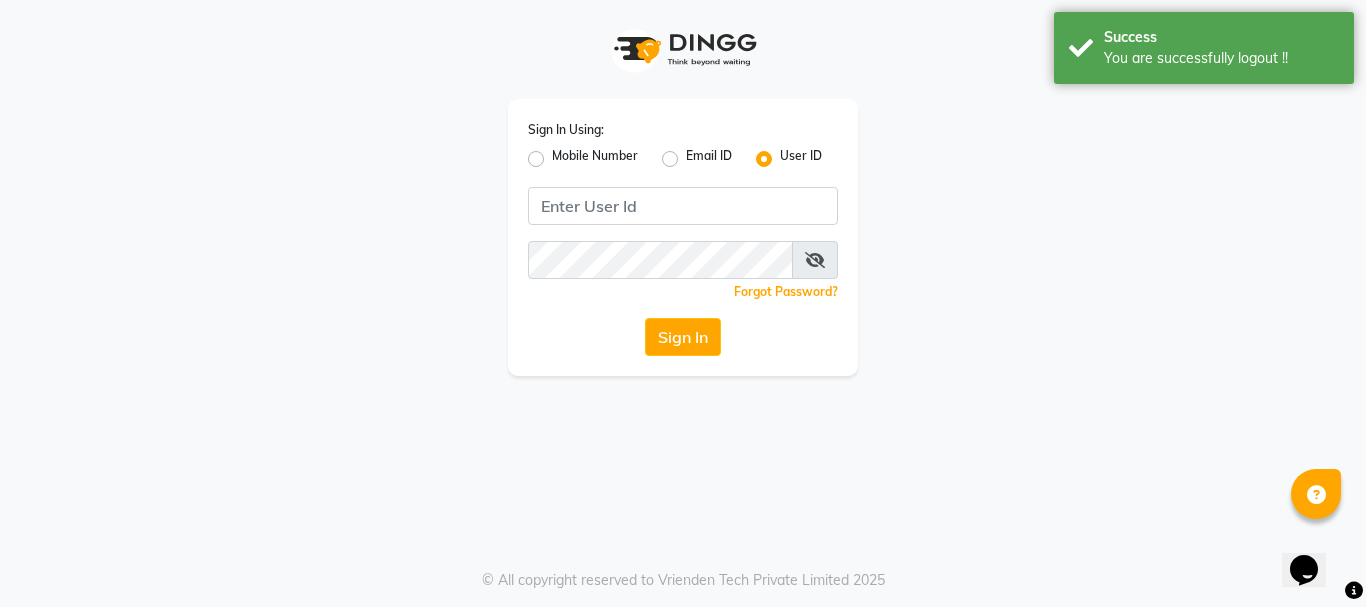 click on "Mobile Number" 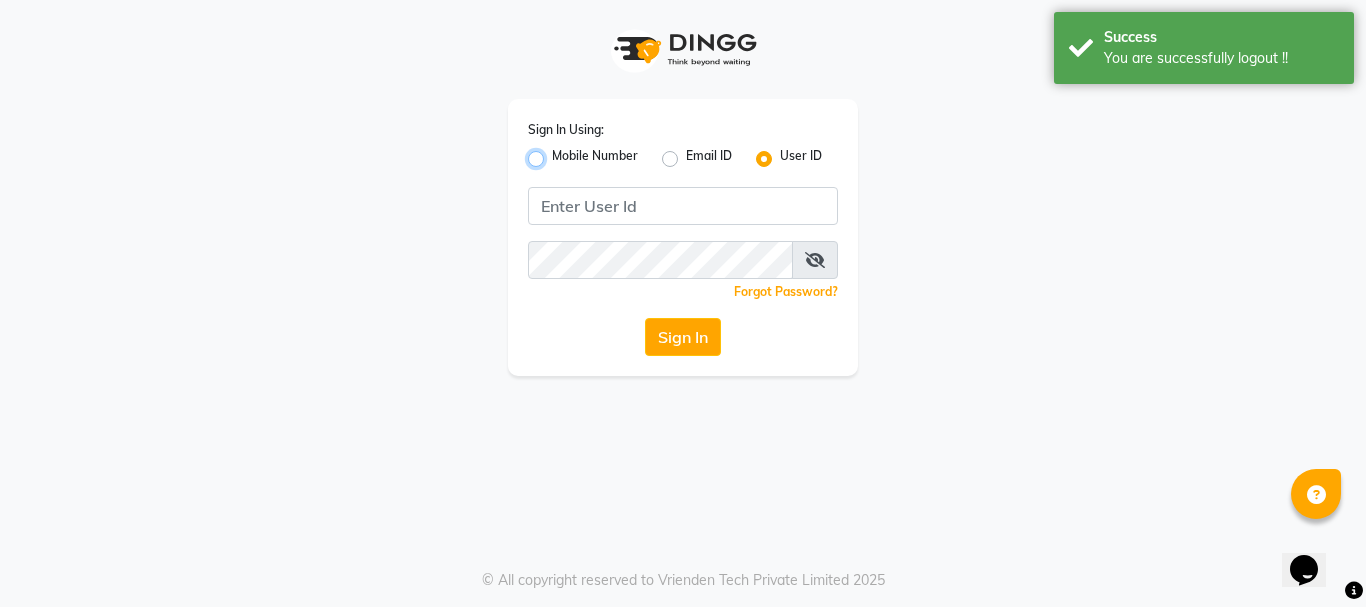 click on "Mobile Number" at bounding box center (558, 153) 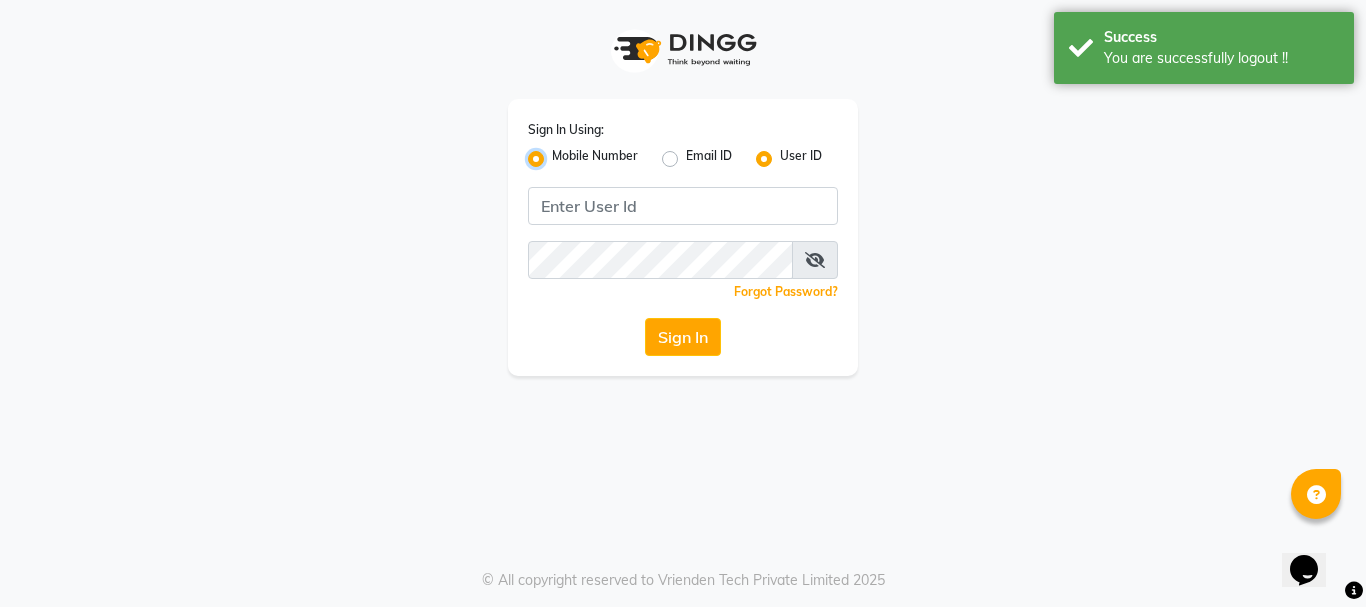 radio on "false" 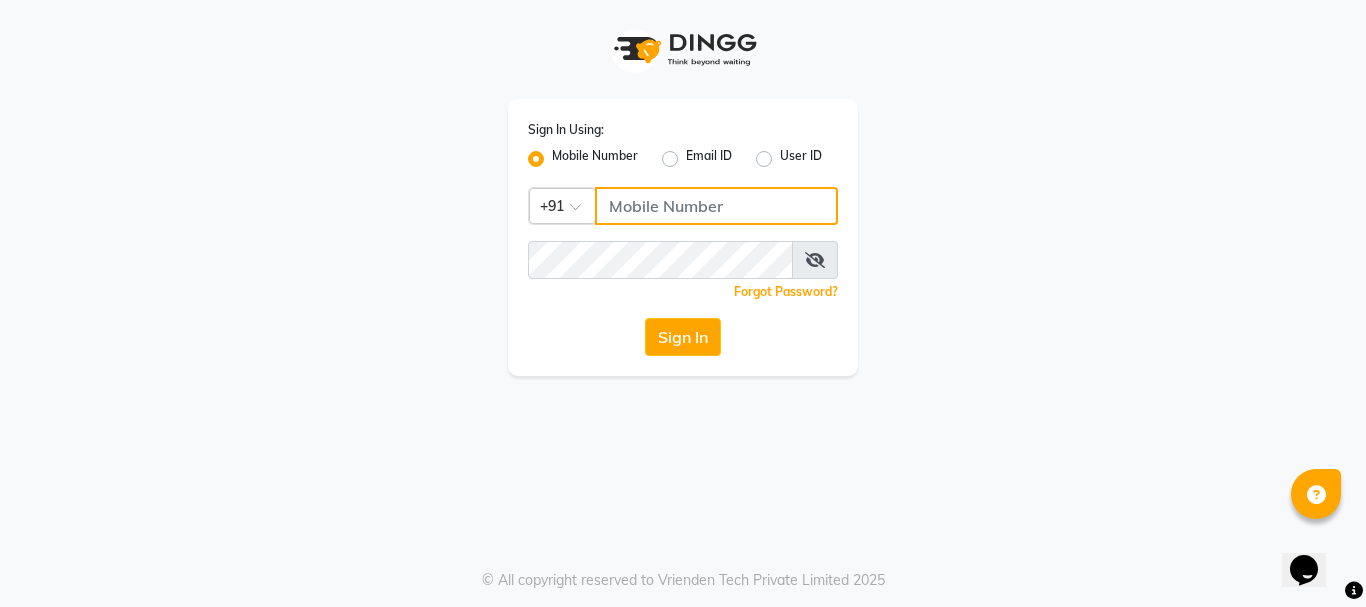 drag, startPoint x: 626, startPoint y: 206, endPoint x: 630, endPoint y: 196, distance: 10.770329 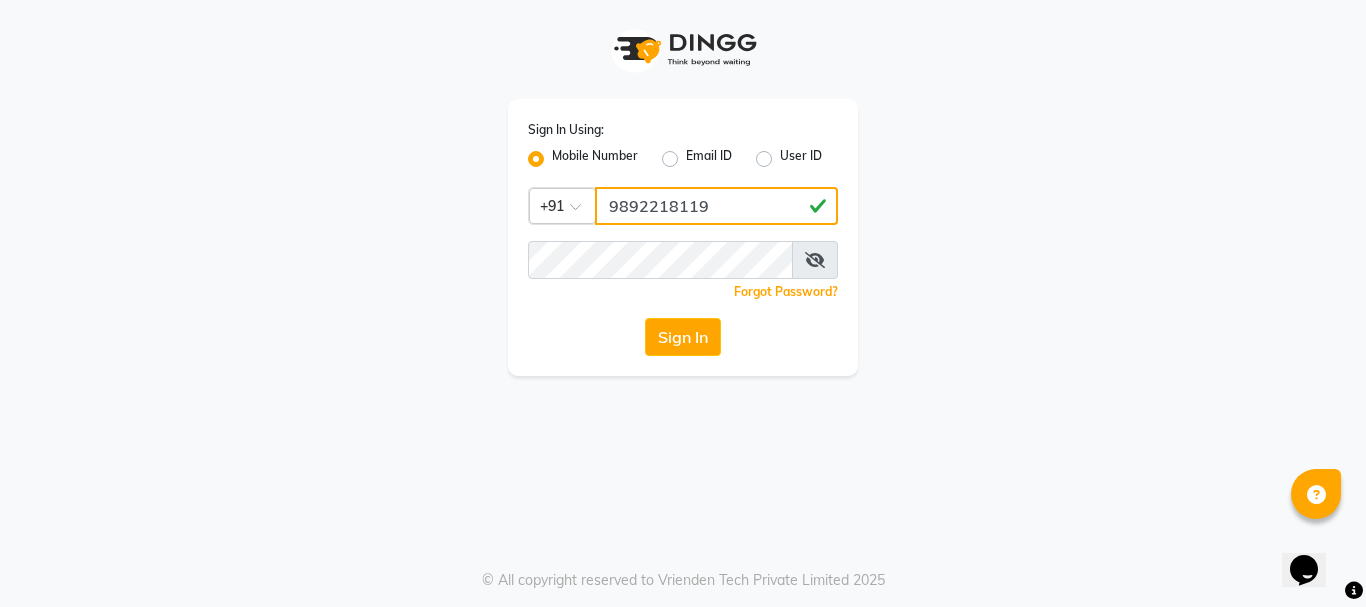 type on "9892218119" 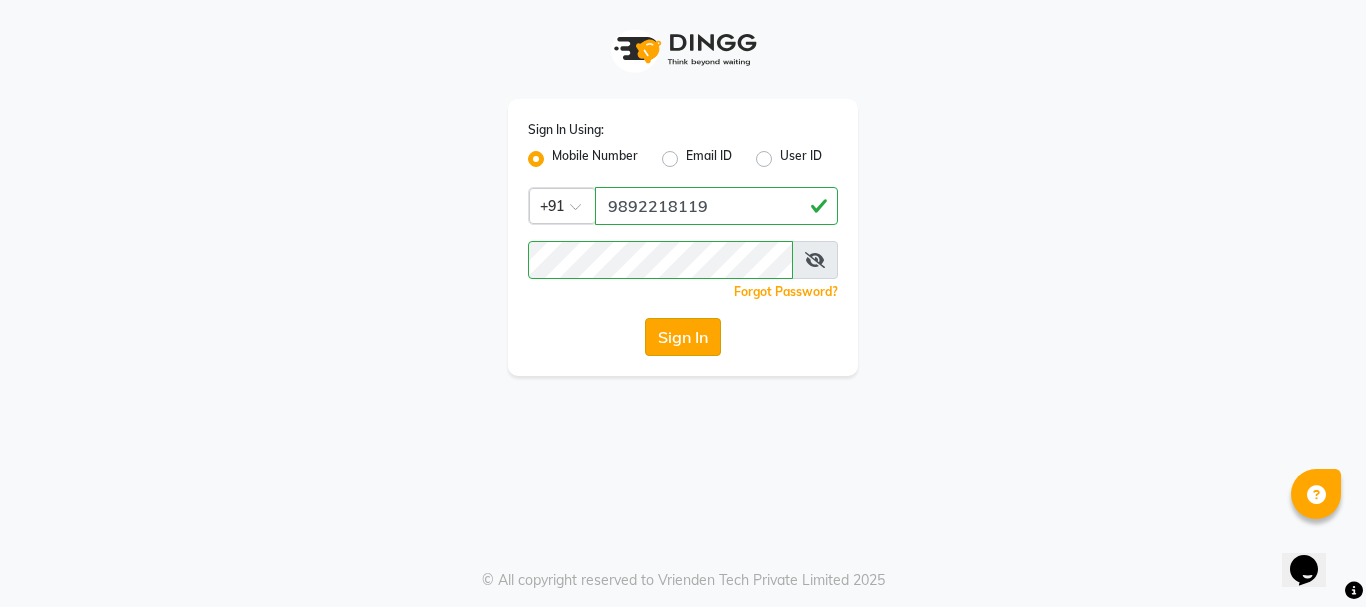 click on "Sign In" 